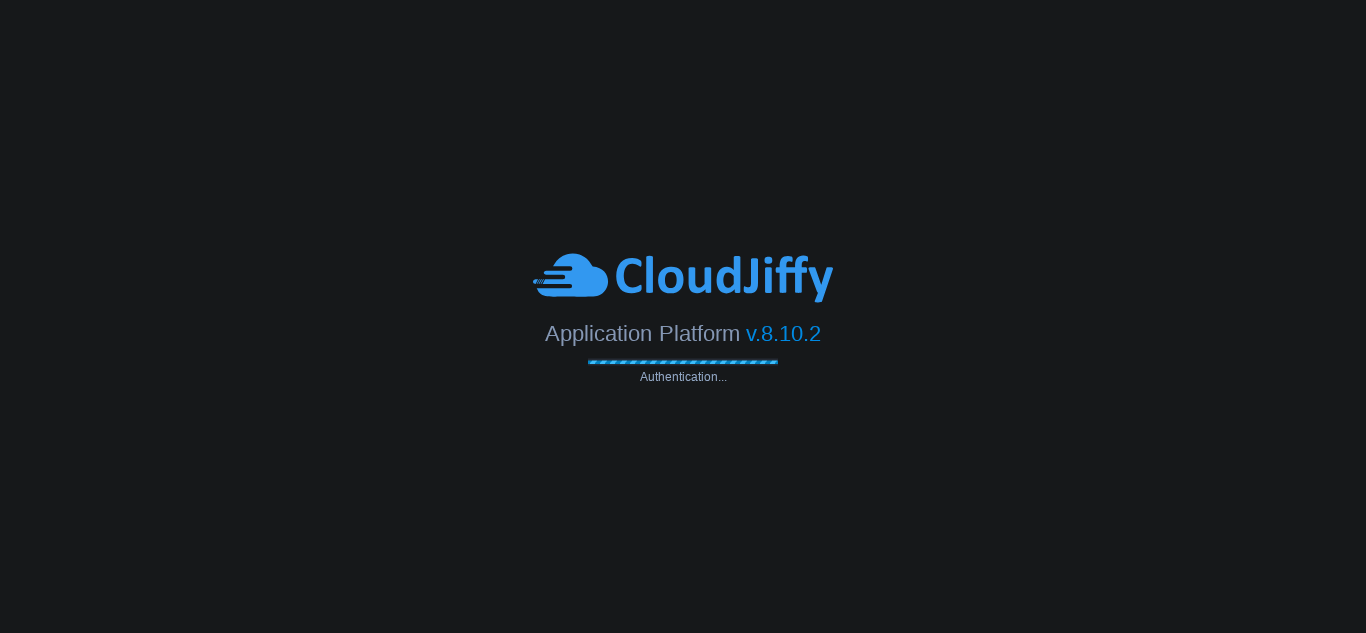 scroll, scrollTop: 0, scrollLeft: 0, axis: both 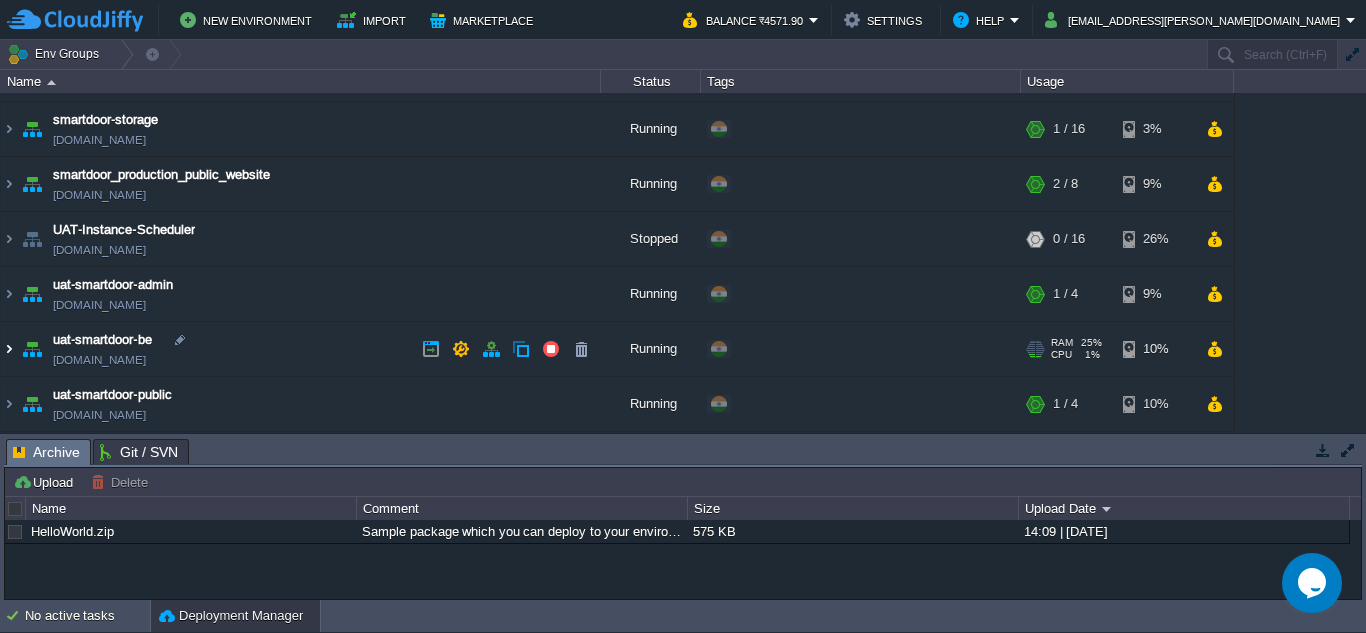 click at bounding box center (9, 349) 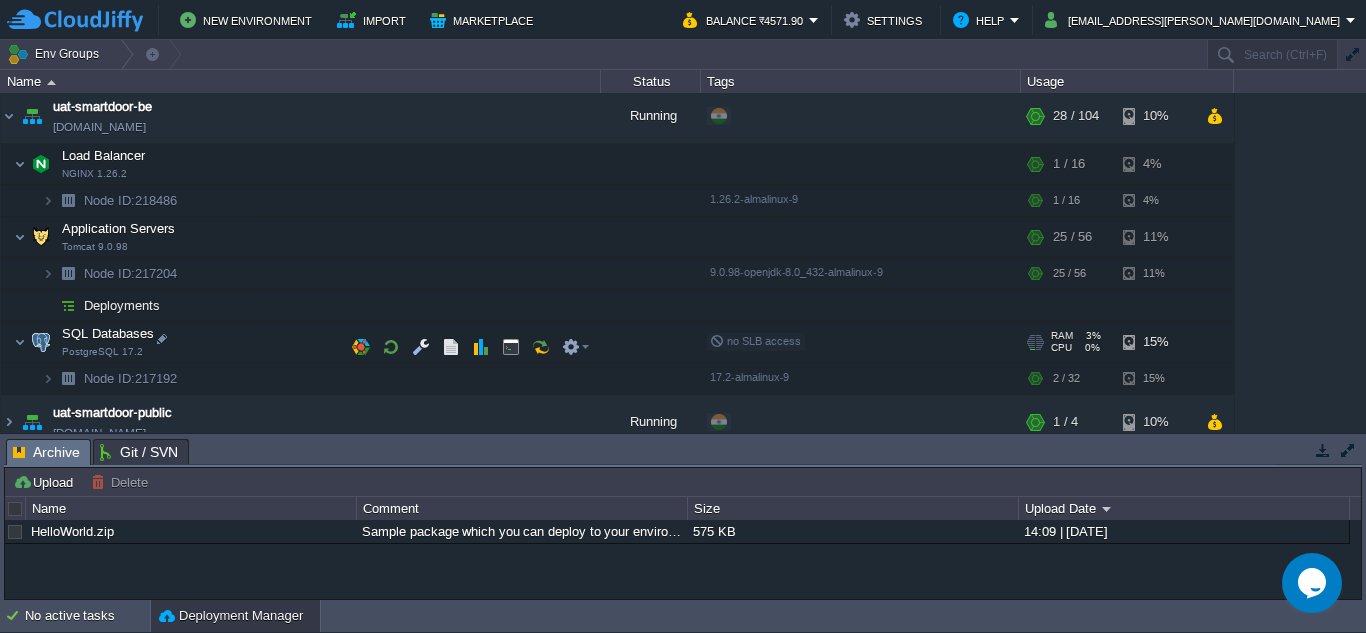 scroll, scrollTop: 275, scrollLeft: 0, axis: vertical 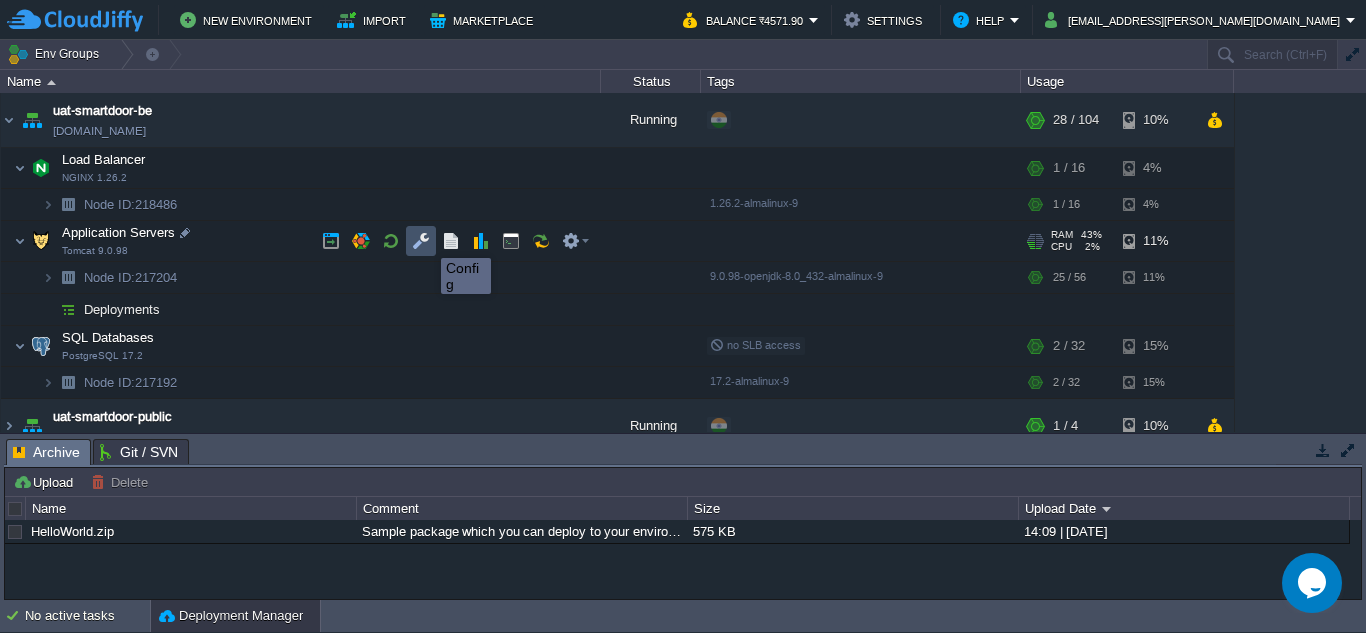 click at bounding box center [421, 241] 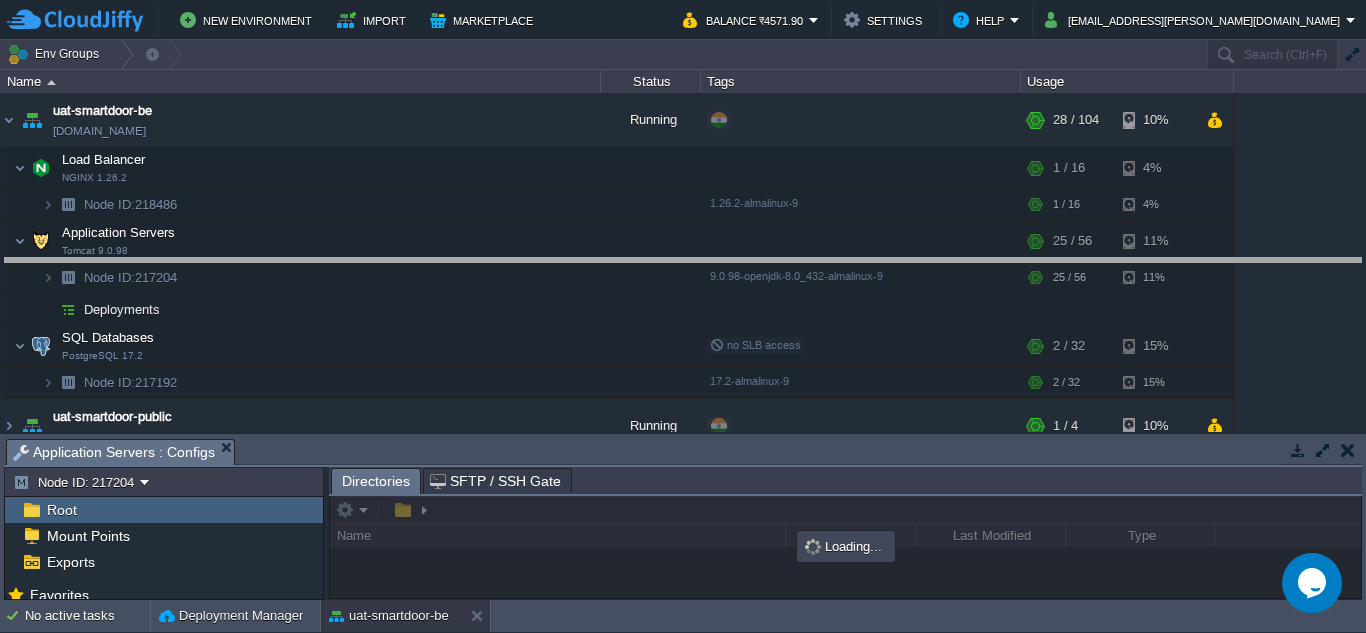 drag, startPoint x: 595, startPoint y: 441, endPoint x: 634, endPoint y: 261, distance: 184.17654 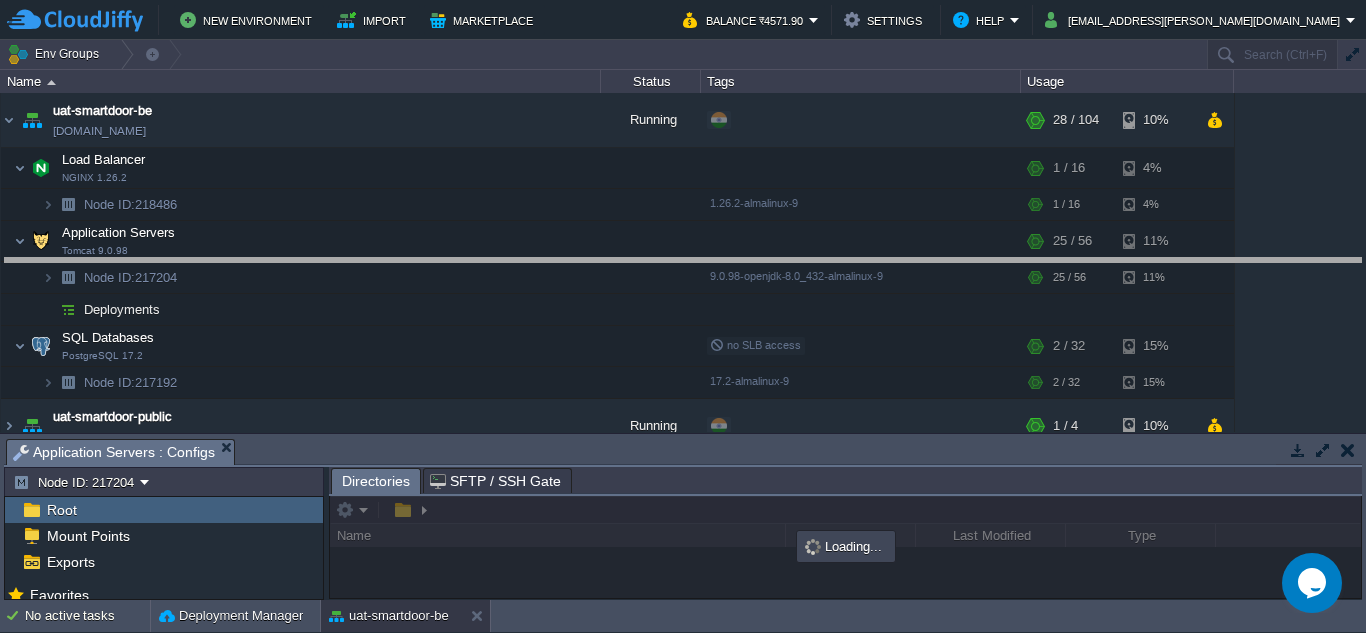 click on "New Environment Import Marketplace Bonus ₹0.00 Upgrade Account Balance ₹4571.90 Settings Help [EMAIL_ADDRESS][PERSON_NAME][DOMAIN_NAME]       Env Groups                     Search (Ctrl+F)         auto-gen Name Status Tags Usage chat-socket [DOMAIN_NAME] Running                                 + Add to Env Group                                                                                                                                                            RAM                 2%                                         CPU                 1%                             2 / 32                    5%       smartdoor-storage [DOMAIN_NAME] Running                                 + Add to Env Group                                                                                                                                                            RAM                 2%                                         CPU                 0%                             3%" at bounding box center [683, 316] 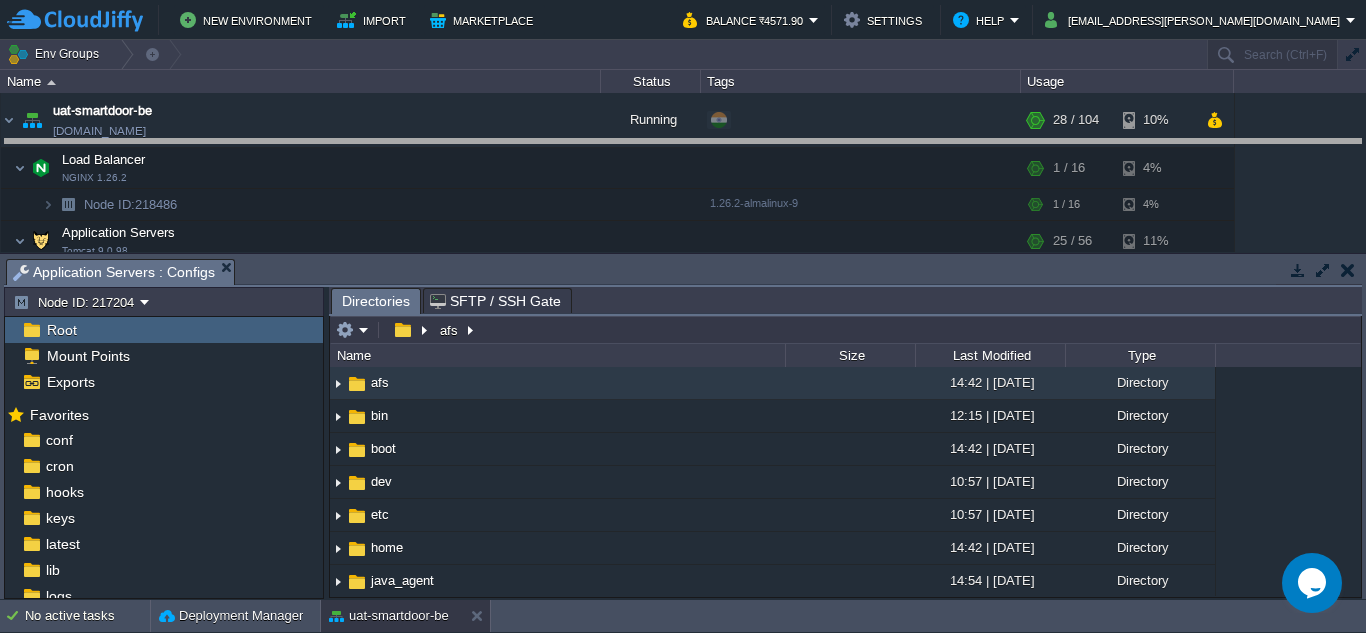 drag, startPoint x: 674, startPoint y: 275, endPoint x: 683, endPoint y: 156, distance: 119.33985 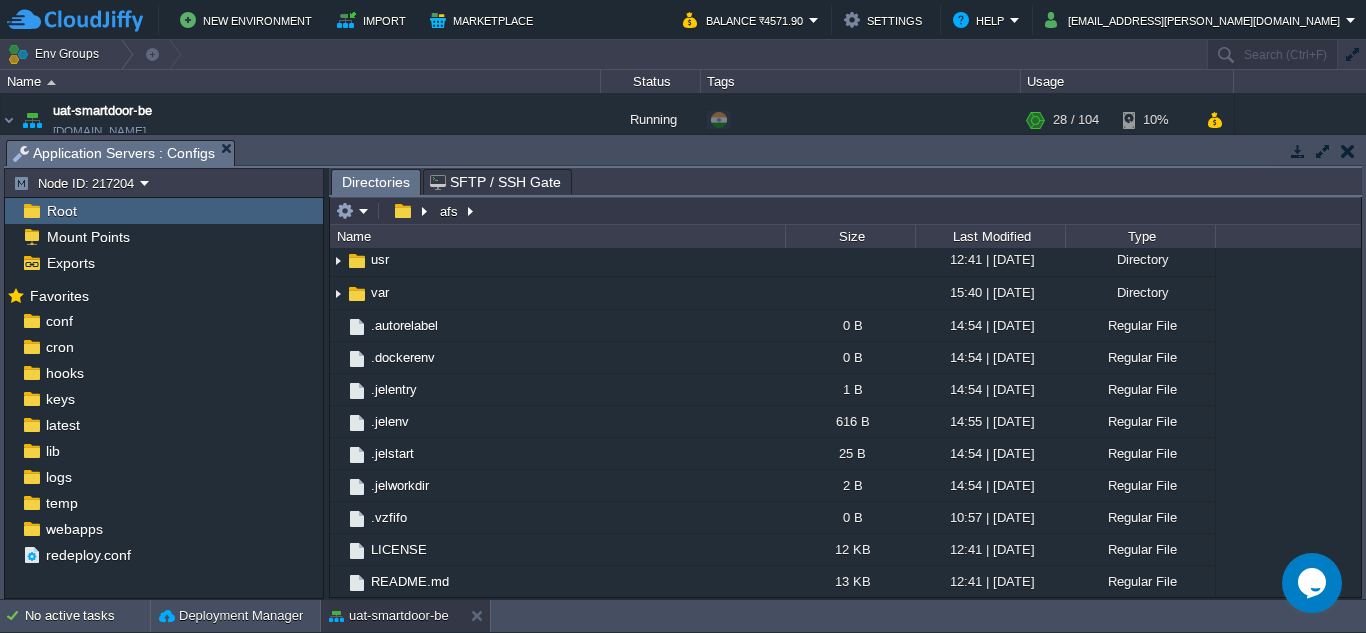 scroll, scrollTop: 0, scrollLeft: 0, axis: both 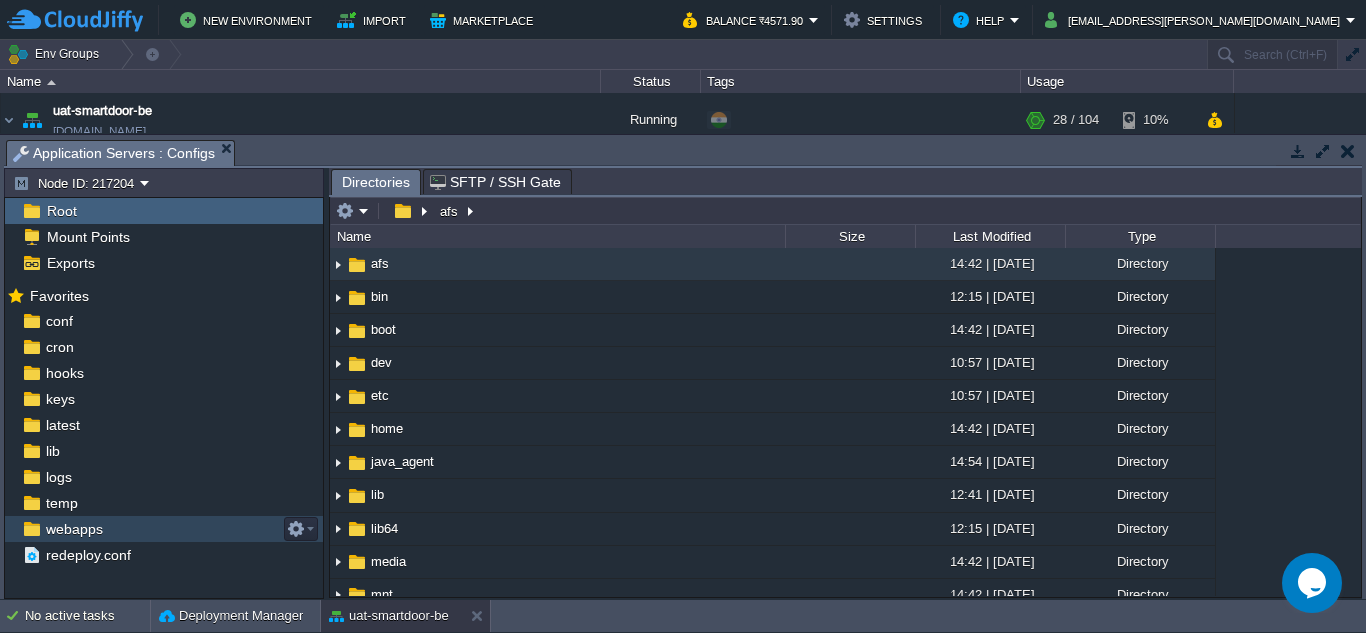 click on "webapps" at bounding box center [74, 529] 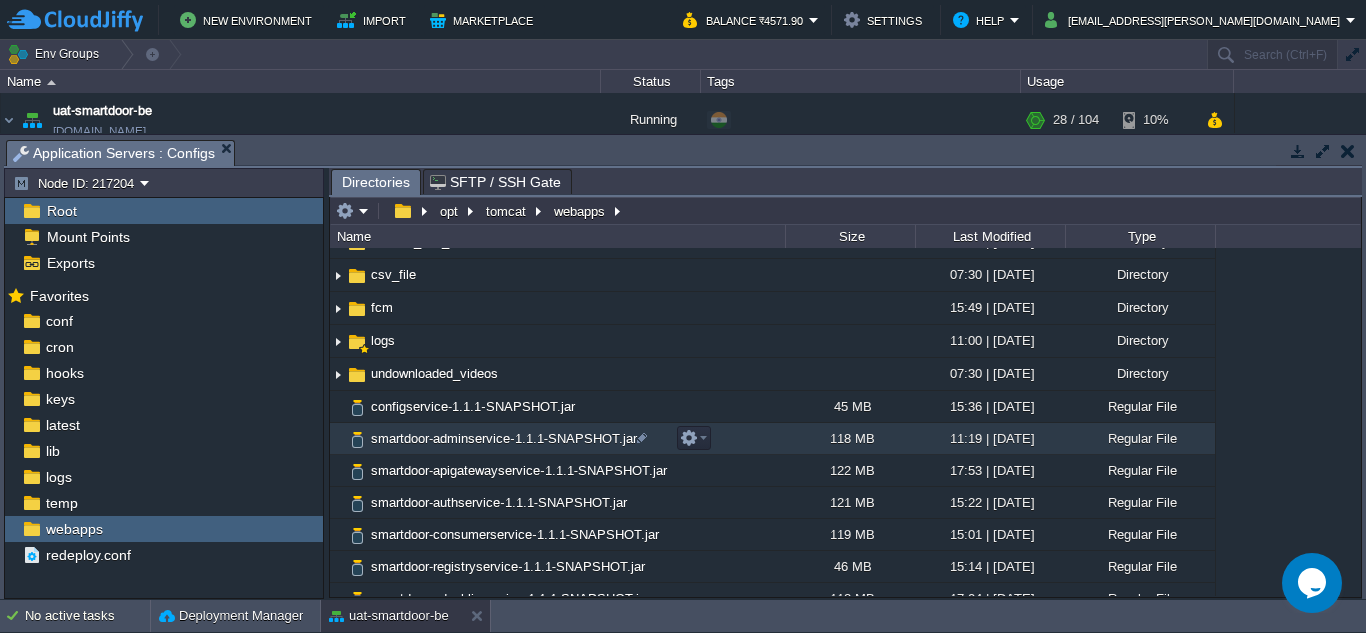 scroll, scrollTop: 0, scrollLeft: 0, axis: both 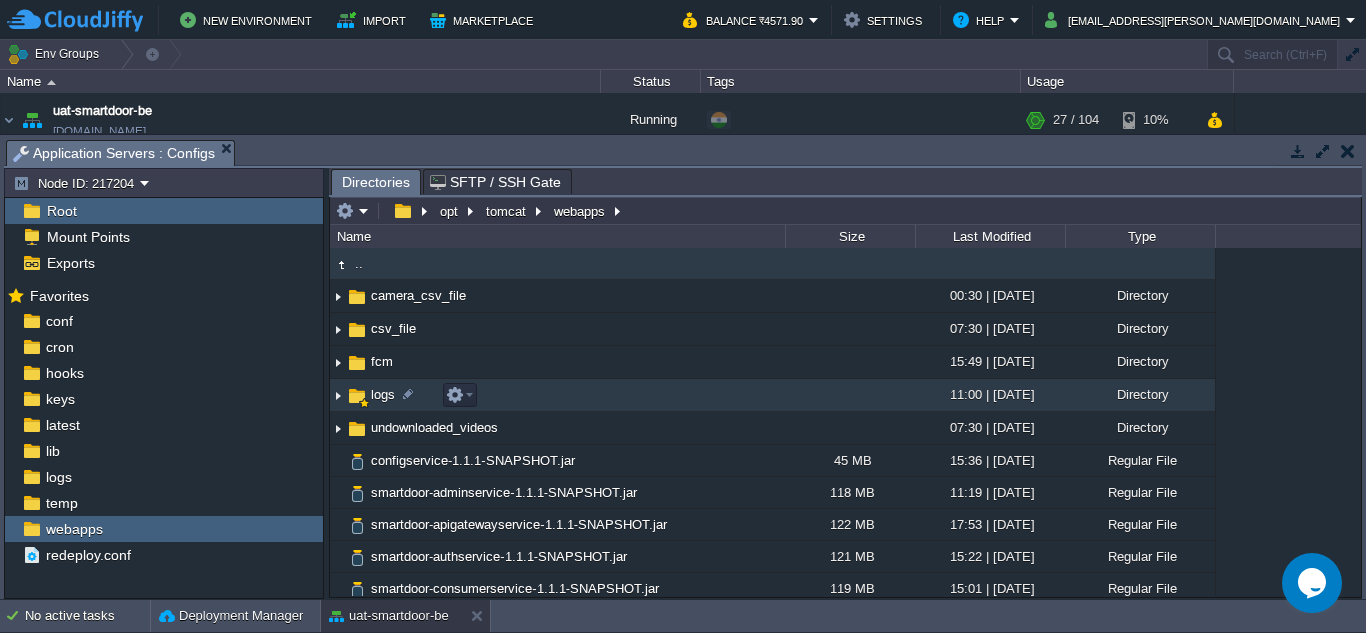 click at bounding box center [357, 396] 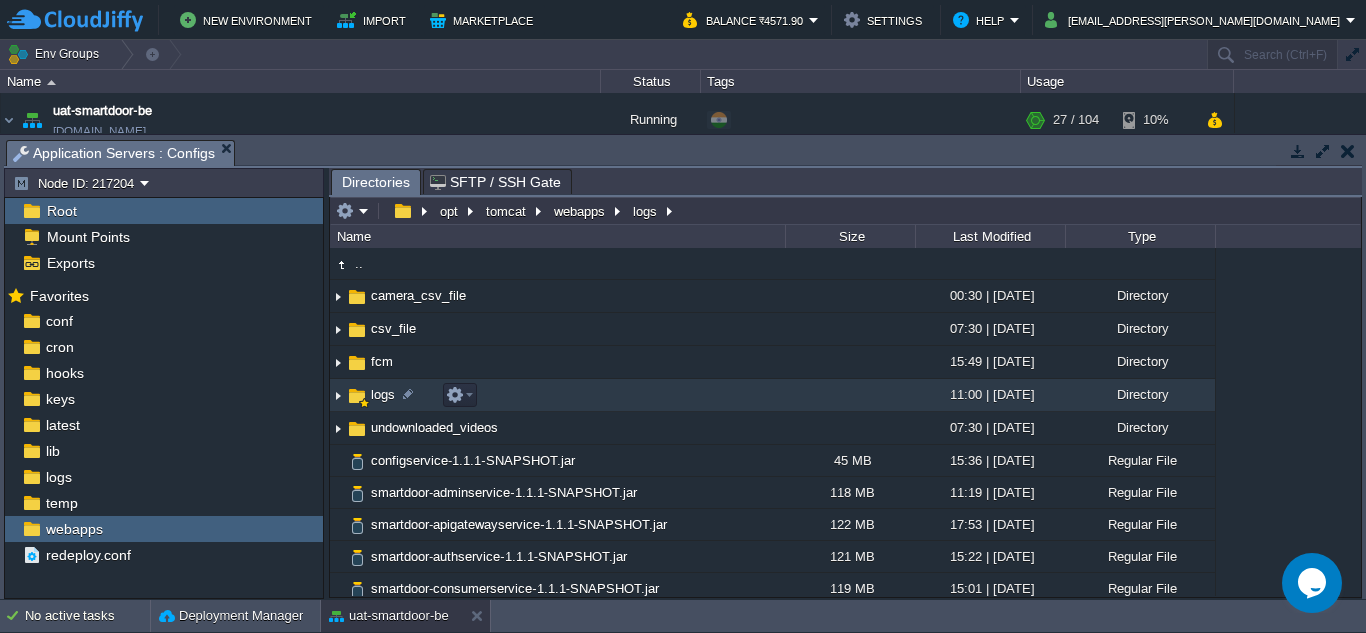 click on "logs" at bounding box center [383, 394] 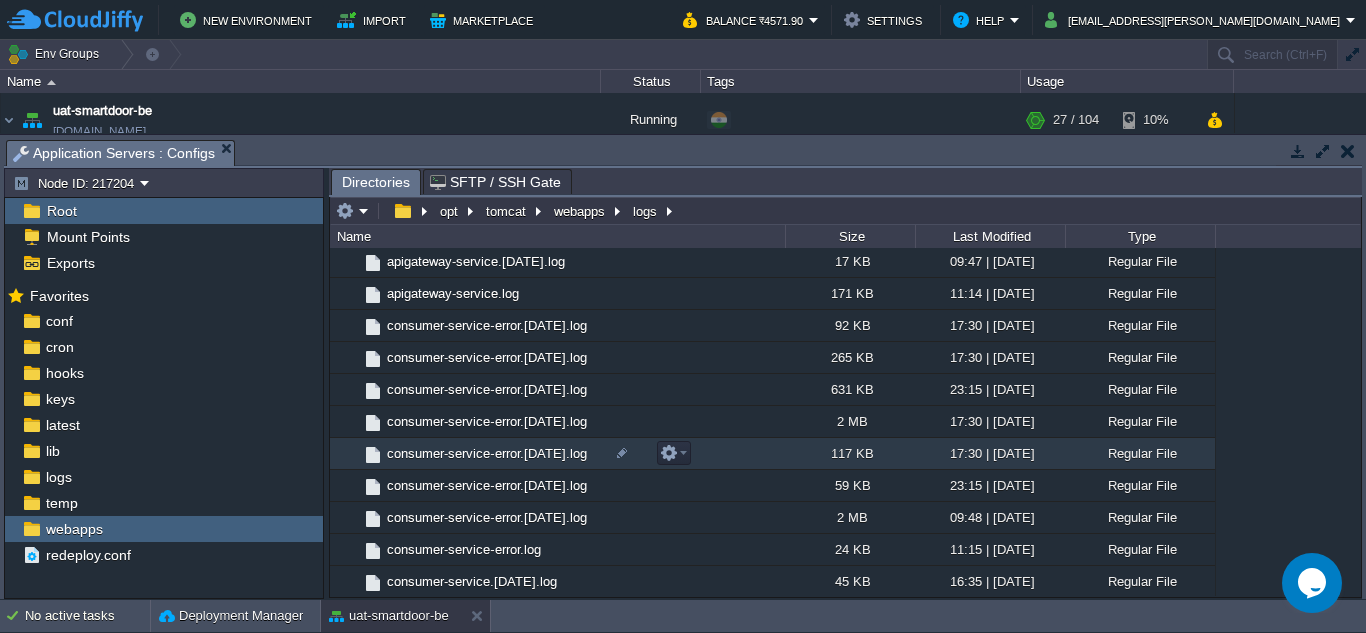 scroll, scrollTop: 1061, scrollLeft: 0, axis: vertical 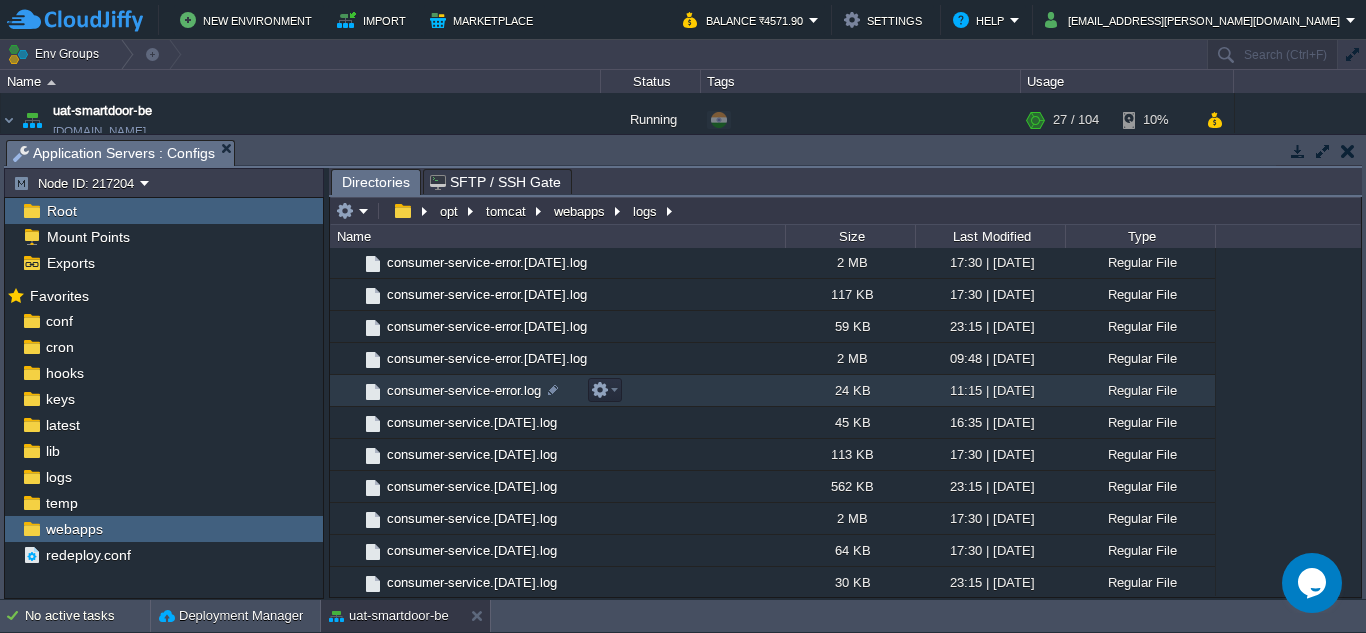 click on "consumer-service-error.log" at bounding box center [464, 390] 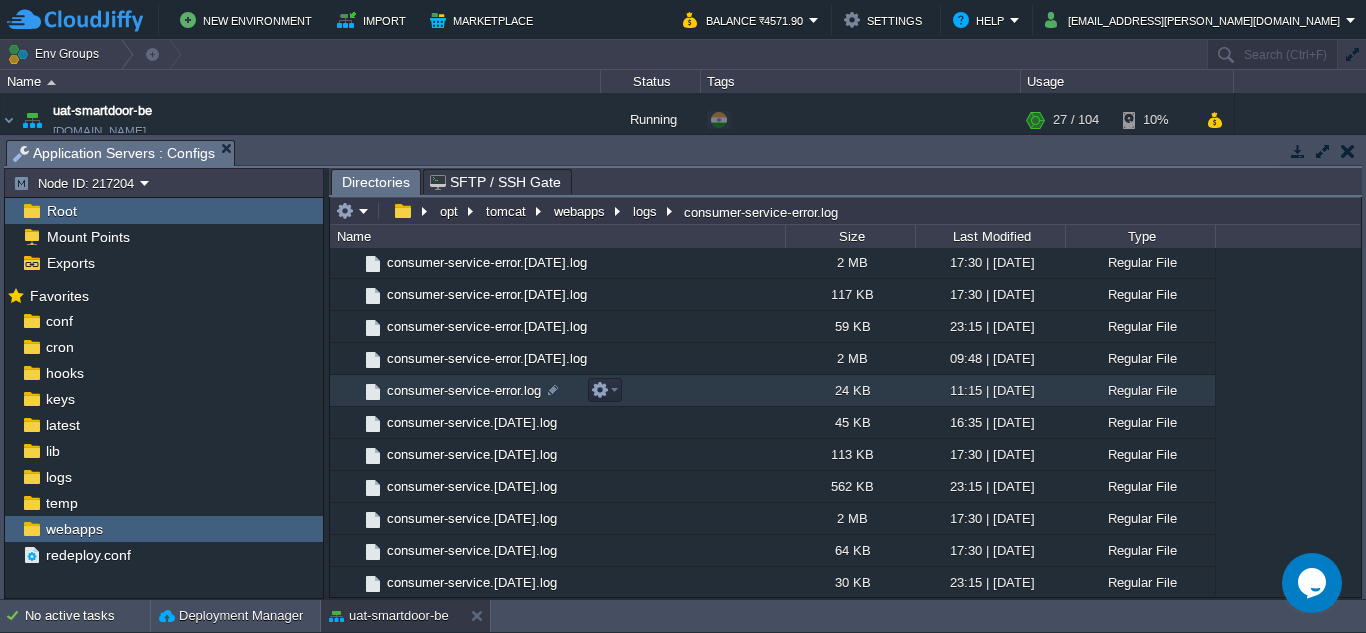 click on "consumer-service-error.log" at bounding box center (464, 390) 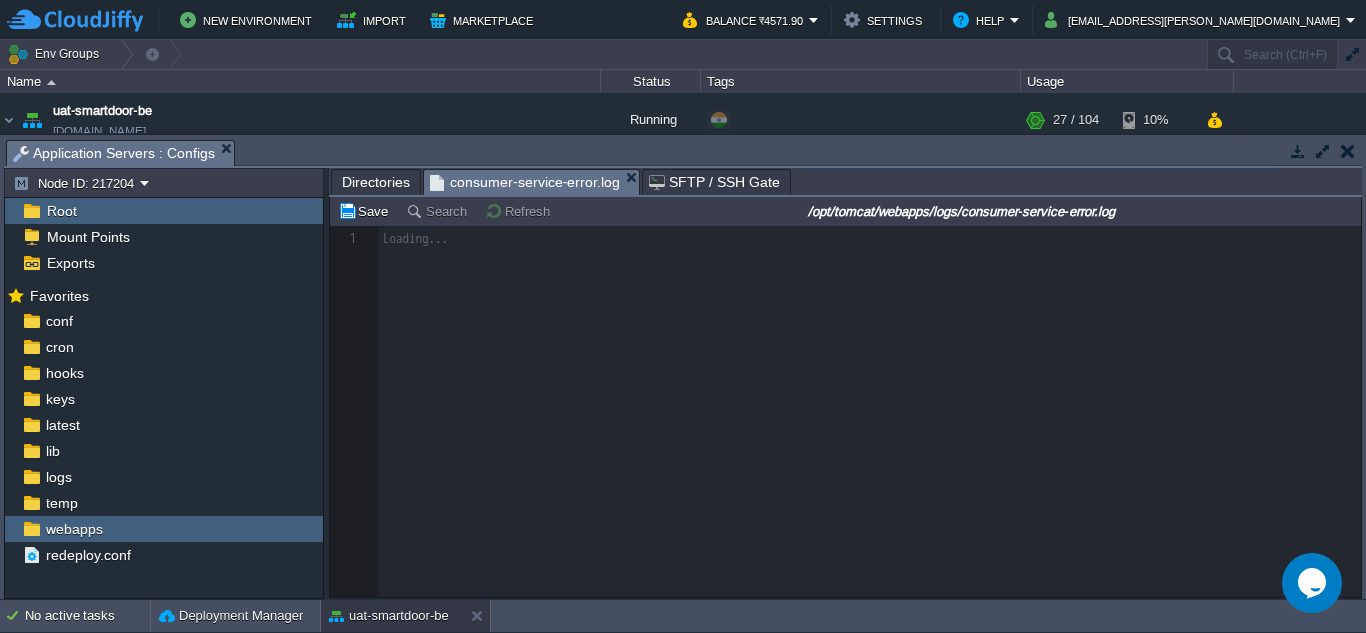 scroll, scrollTop: 7, scrollLeft: 0, axis: vertical 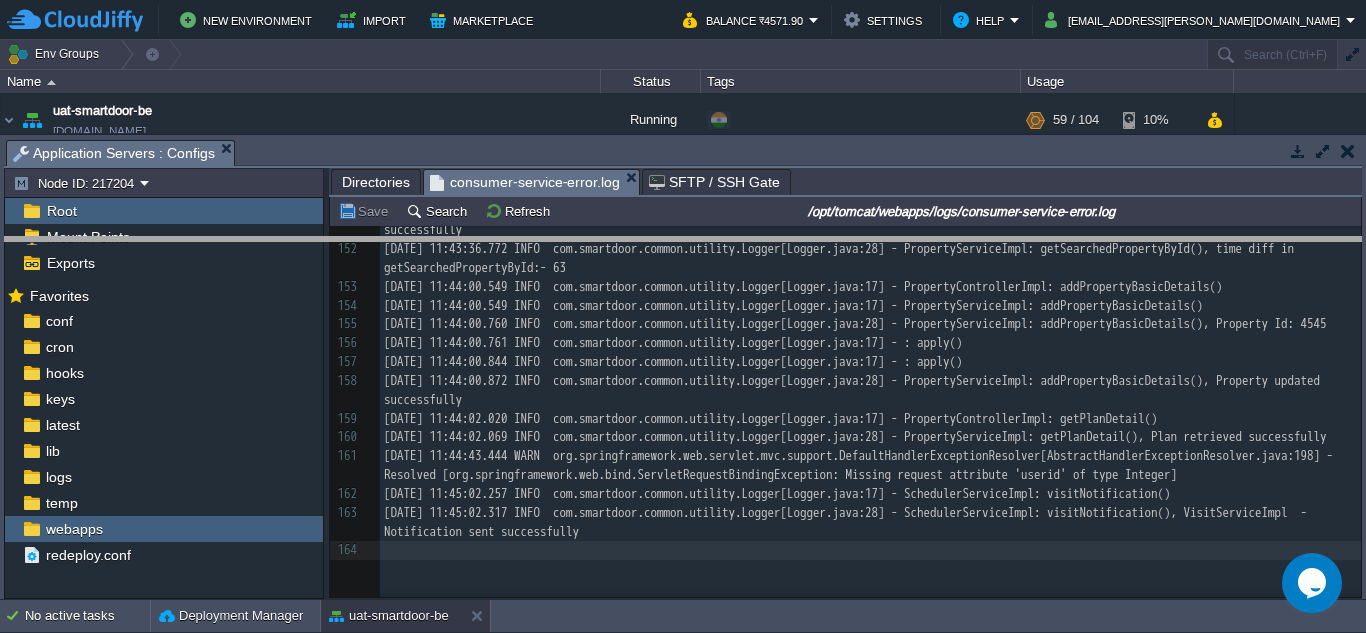 drag, startPoint x: 800, startPoint y: 159, endPoint x: 824, endPoint y: 254, distance: 97.984695 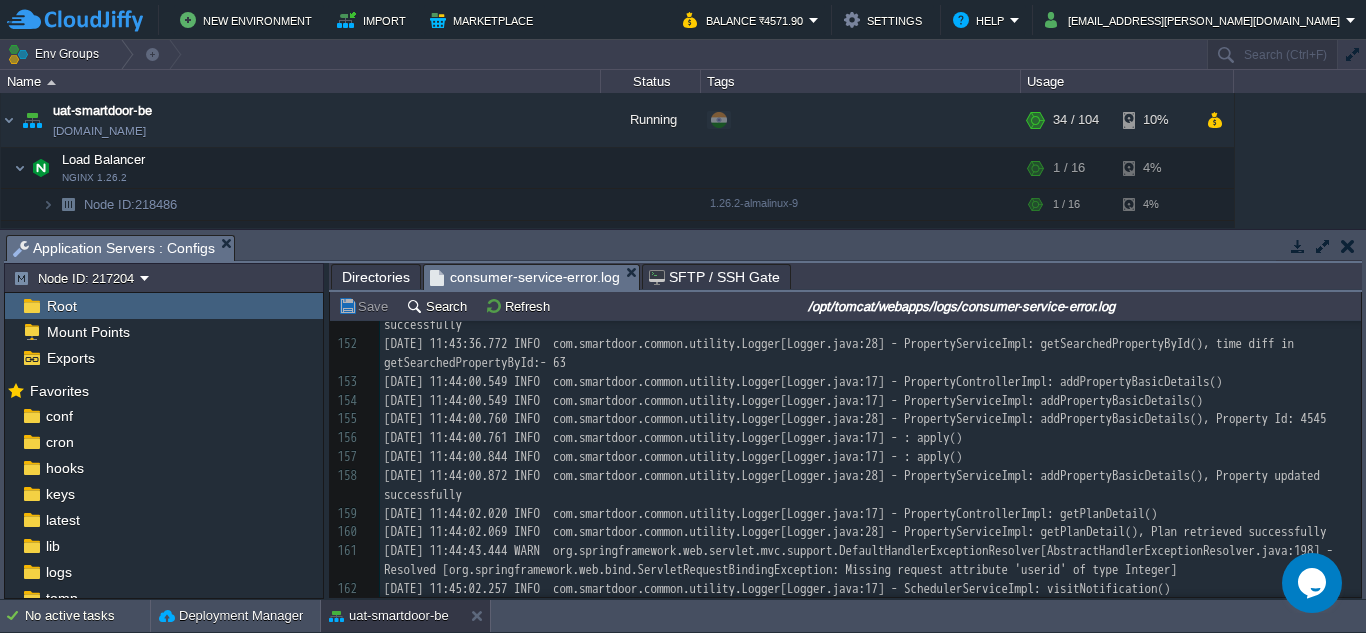 scroll, scrollTop: 4202, scrollLeft: 0, axis: vertical 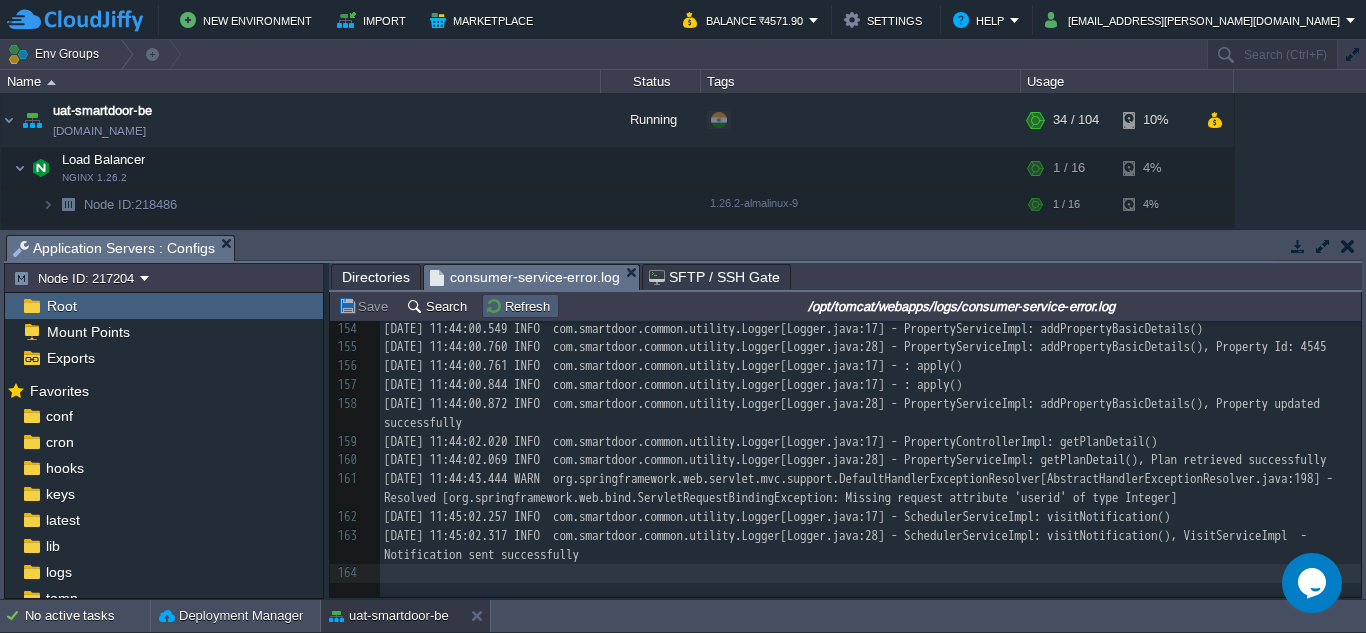 click on "Refresh" at bounding box center (520, 306) 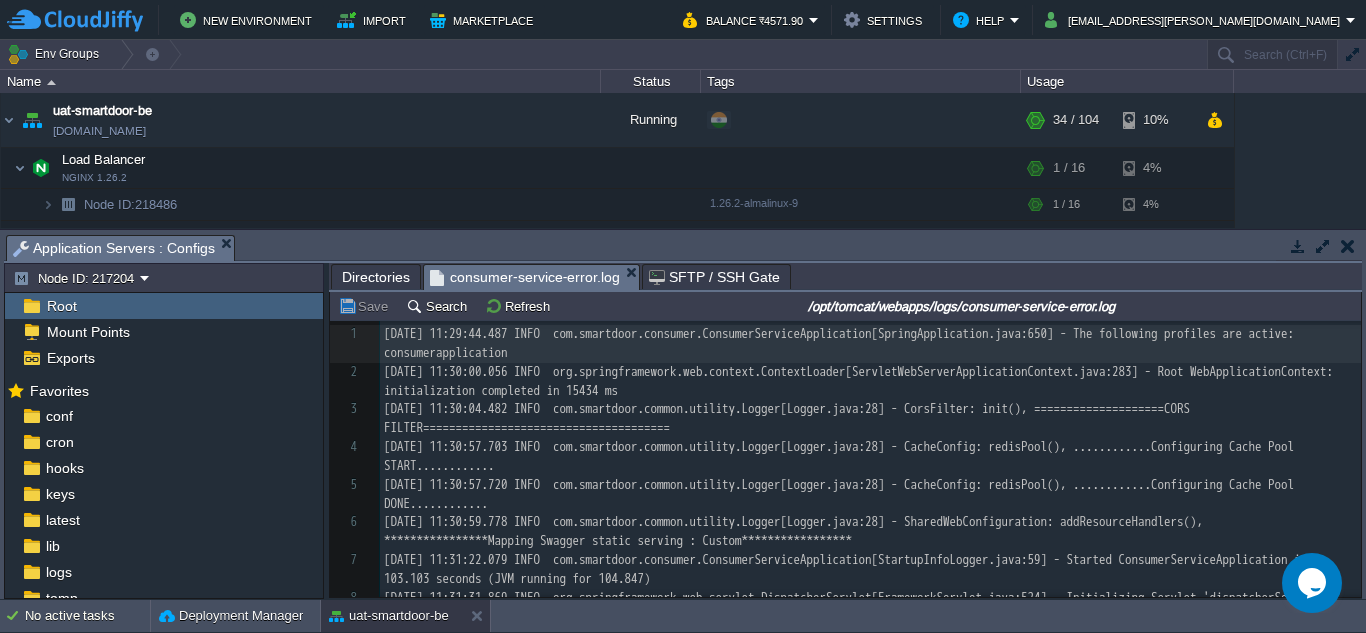 scroll, scrollTop: 360, scrollLeft: 0, axis: vertical 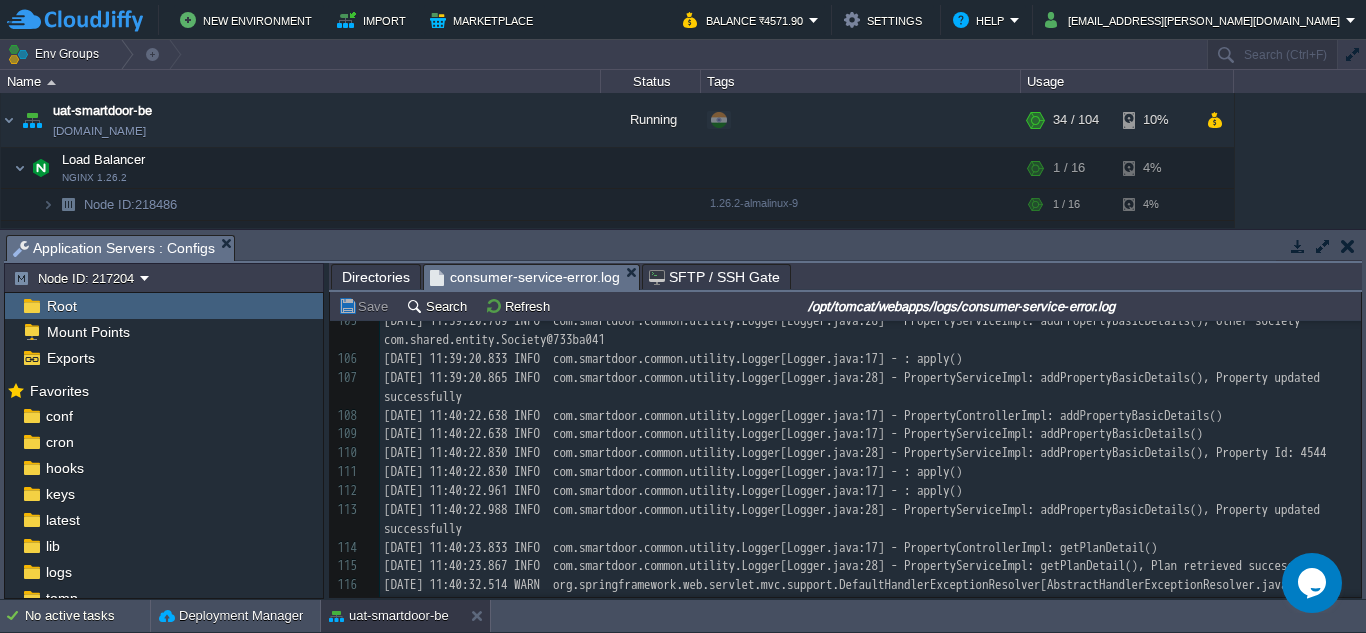 drag, startPoint x: 1353, startPoint y: 398, endPoint x: 1365, endPoint y: 402, distance: 12.649111 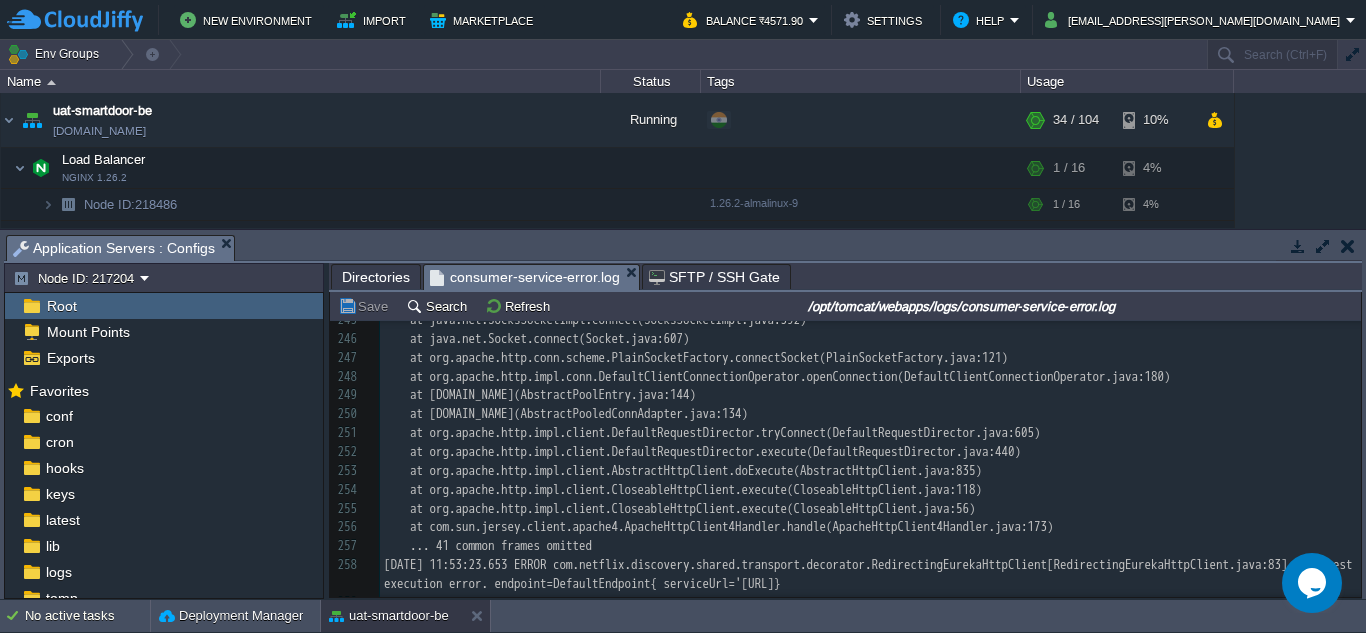 scroll, scrollTop: 9789, scrollLeft: 0, axis: vertical 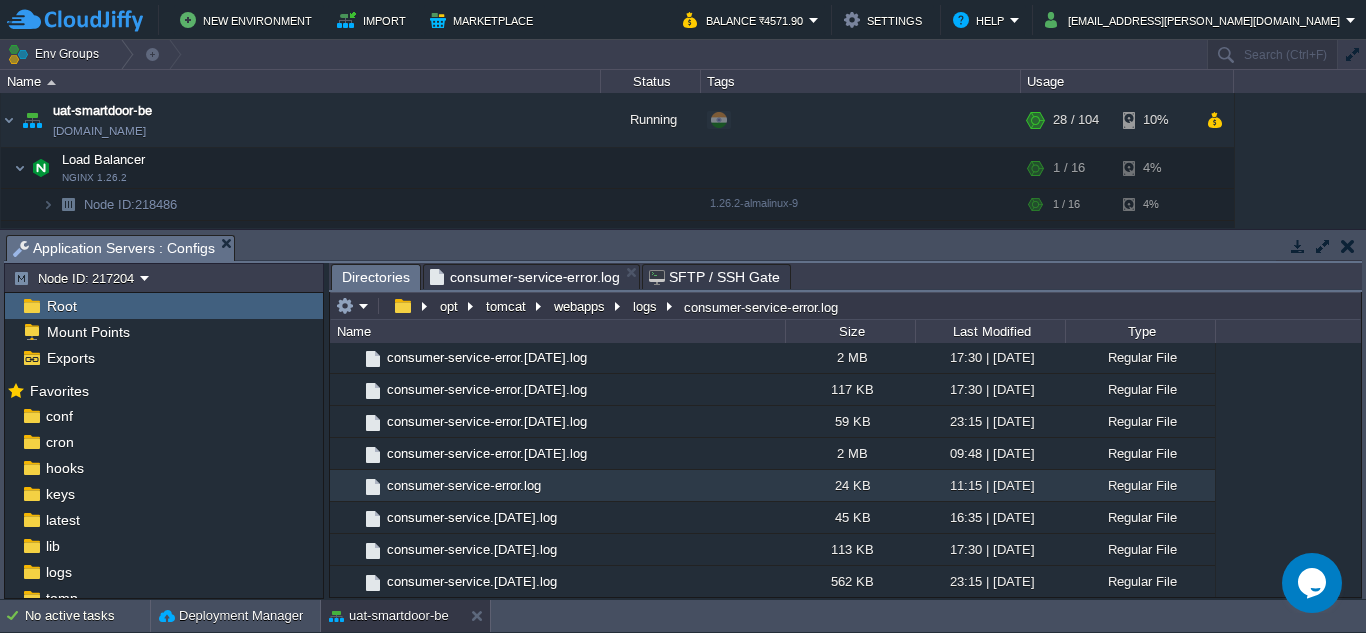 click on "Directories" at bounding box center (376, 277) 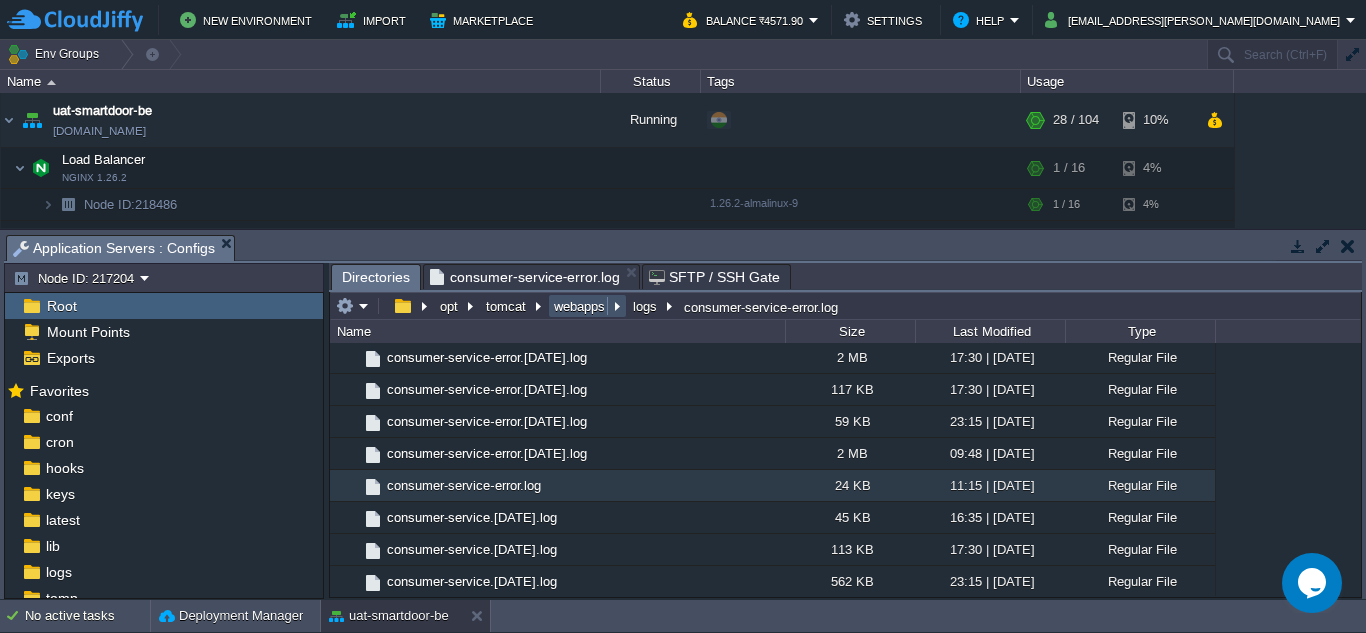 click on "webapps" at bounding box center (580, 306) 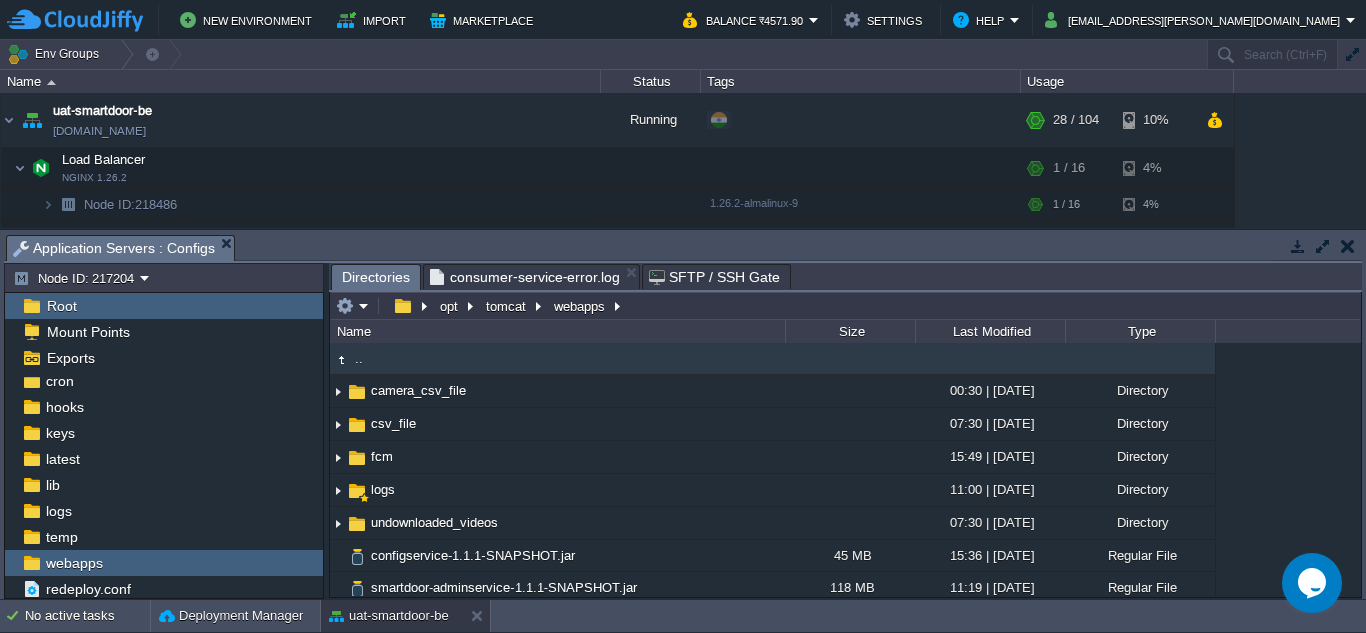 scroll, scrollTop: 296, scrollLeft: 0, axis: vertical 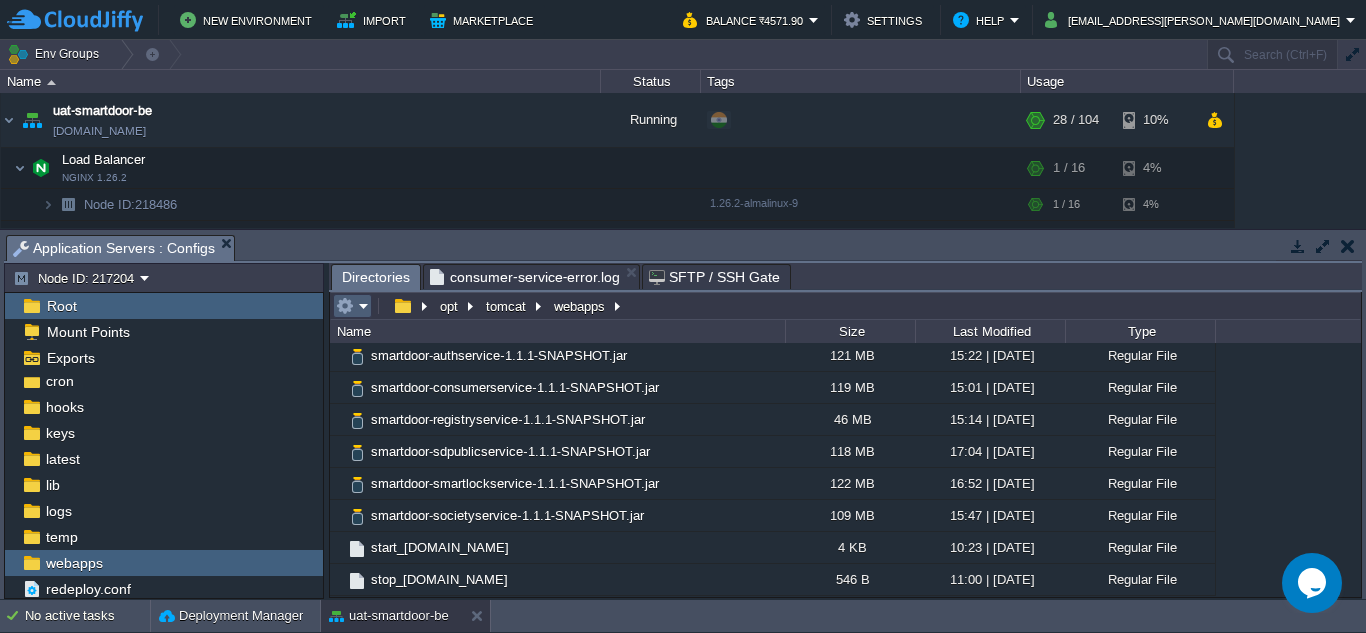 click at bounding box center (352, 306) 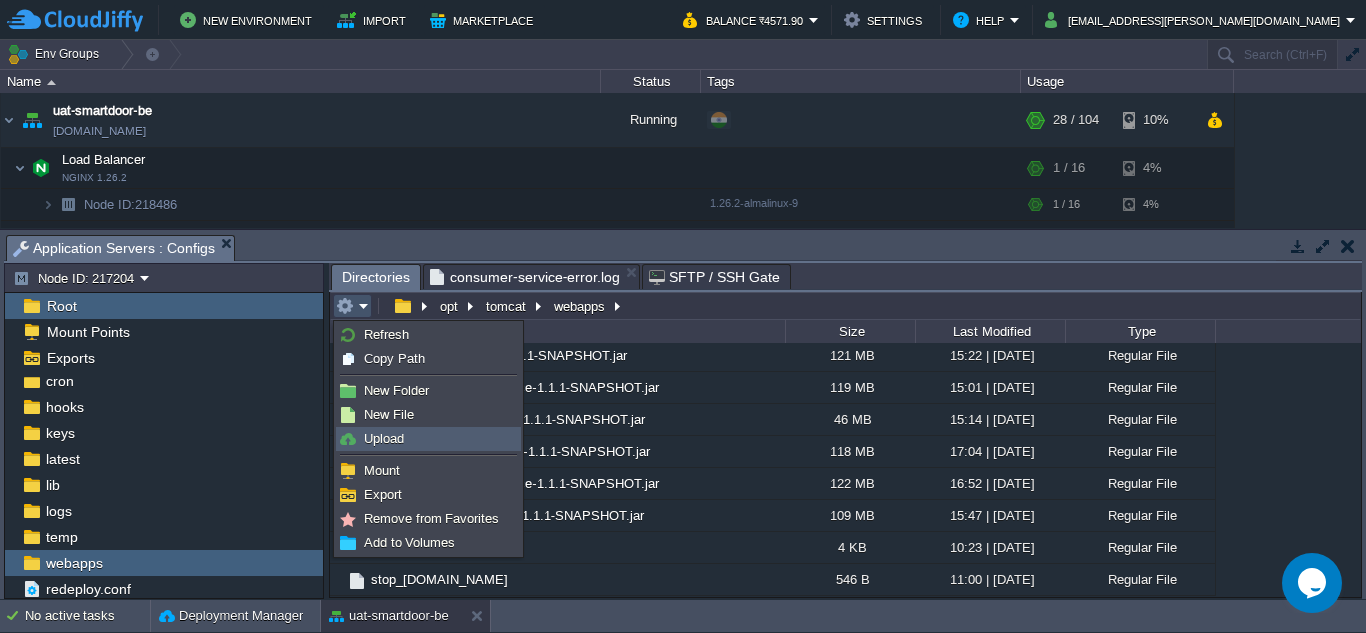 click on "Upload" at bounding box center [428, 439] 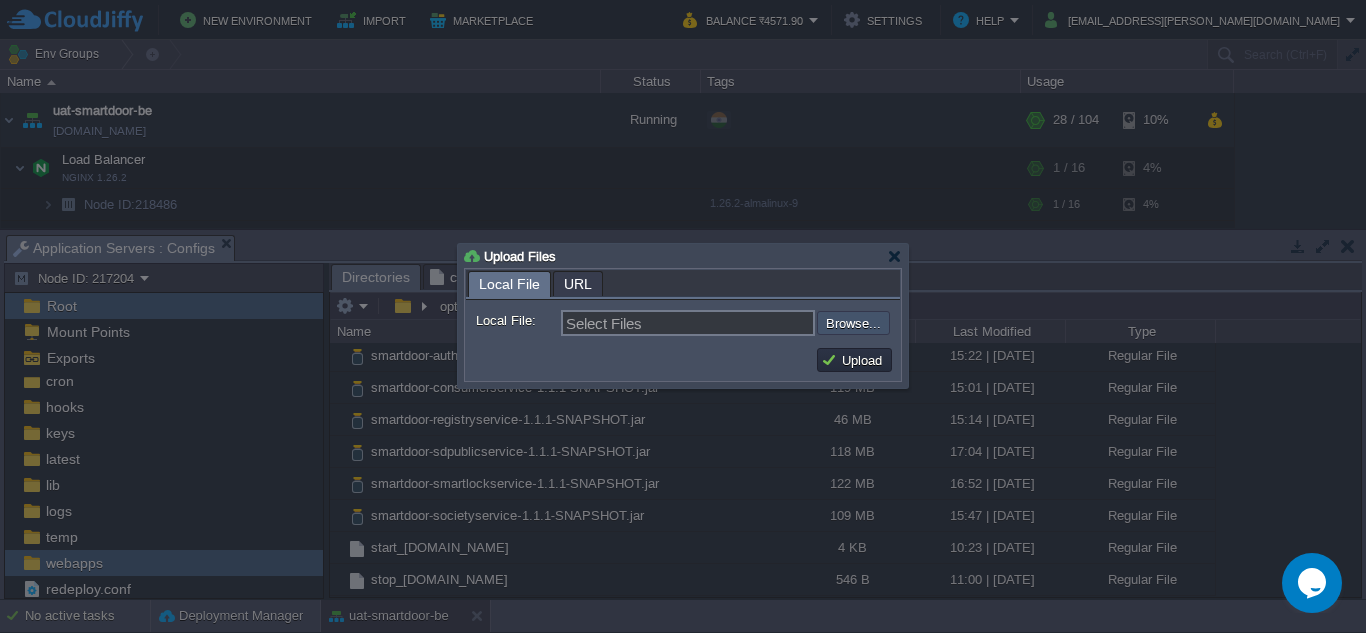 click at bounding box center (763, 323) 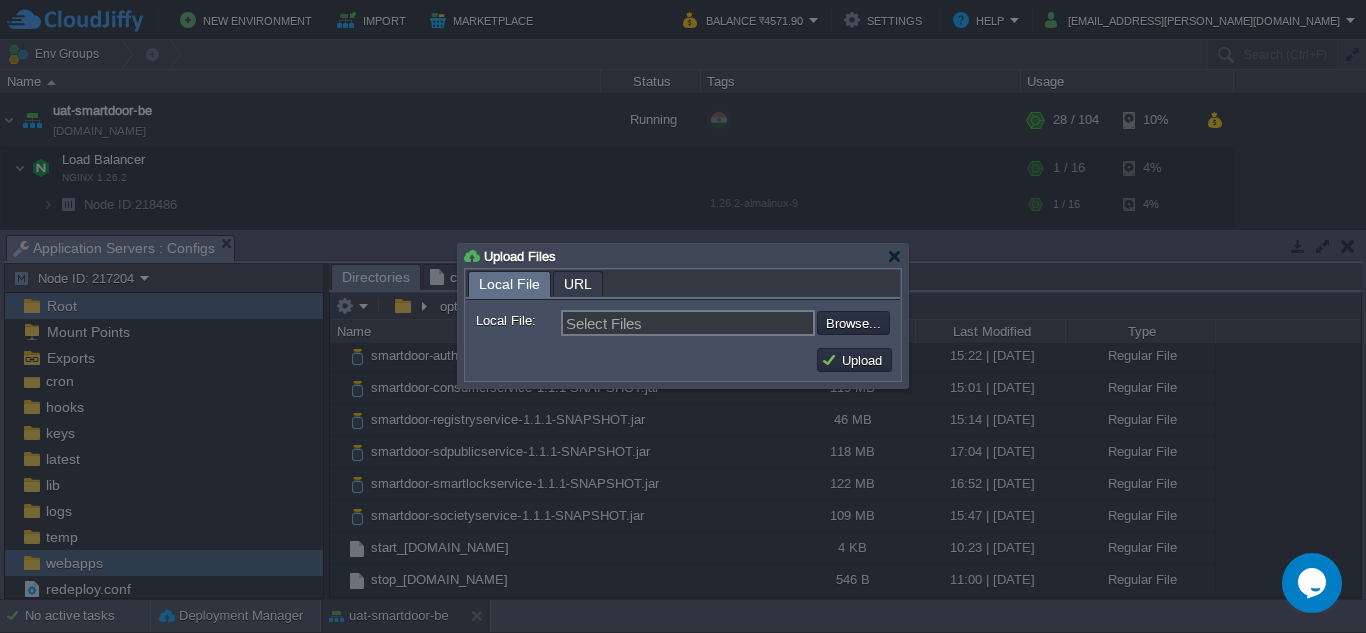 type on "C:\fakepath\smartdoor-consumerservice-1.1.1-SNAPSHOT.jar" 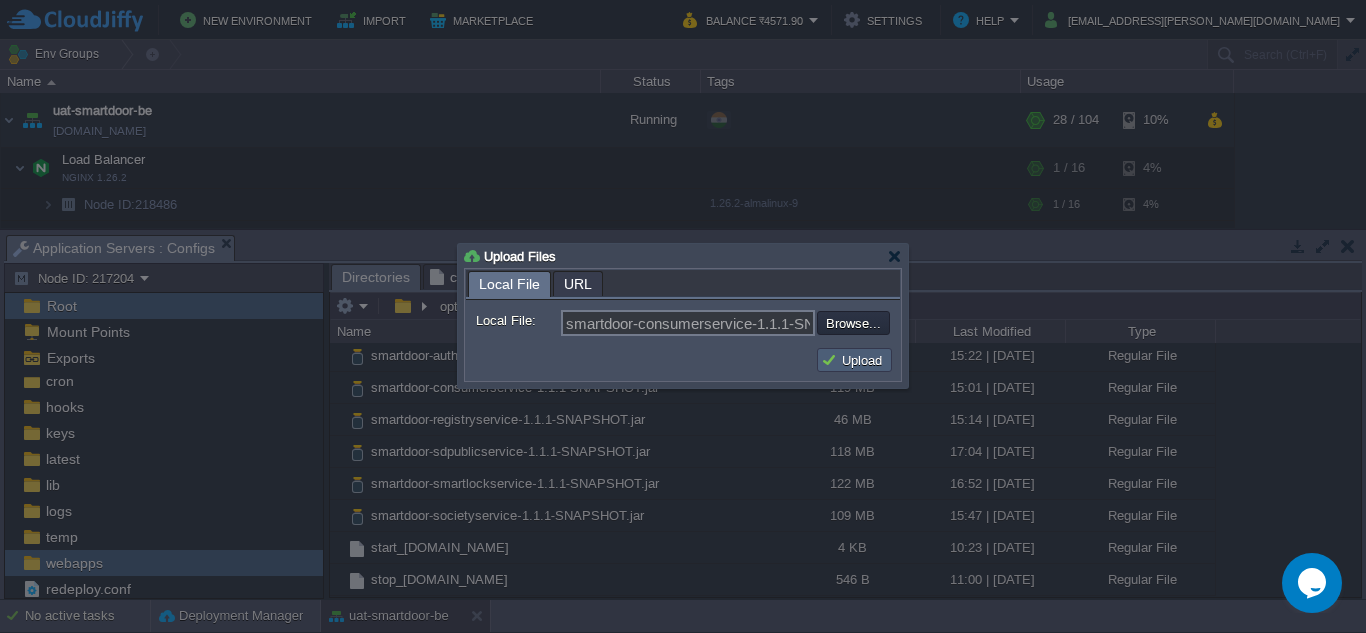 click on "Upload" at bounding box center (854, 360) 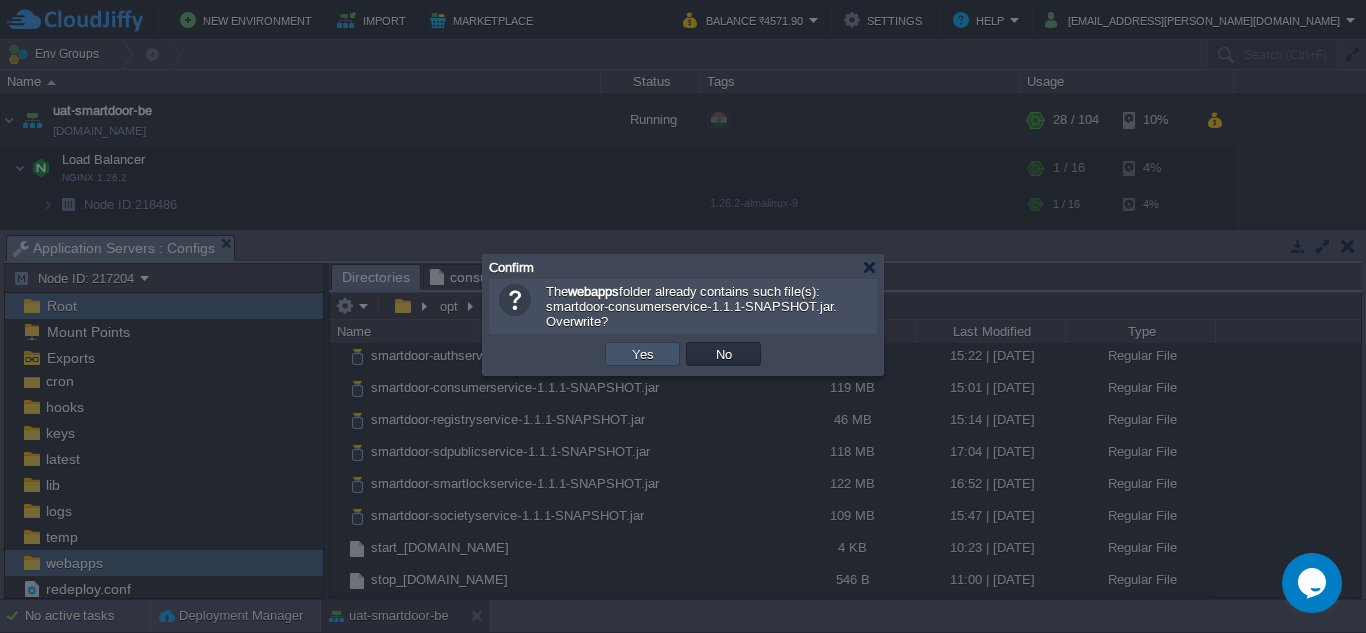 click on "Yes" at bounding box center (643, 354) 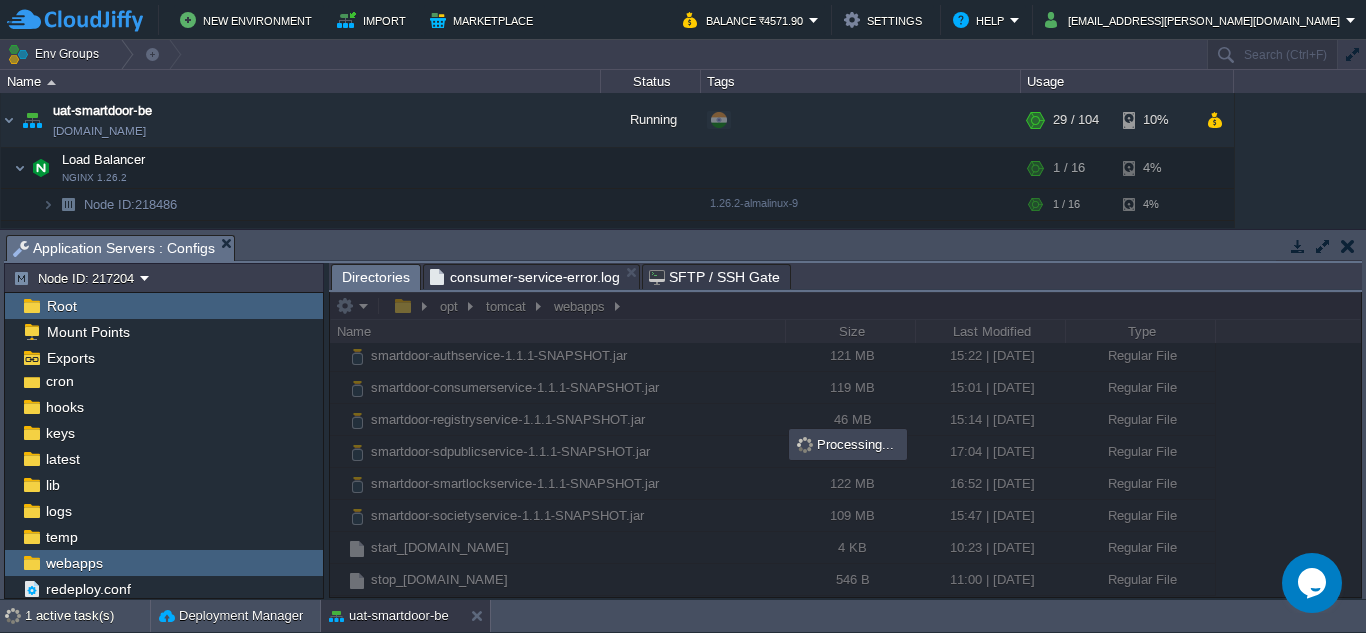 scroll, scrollTop: 0, scrollLeft: 0, axis: both 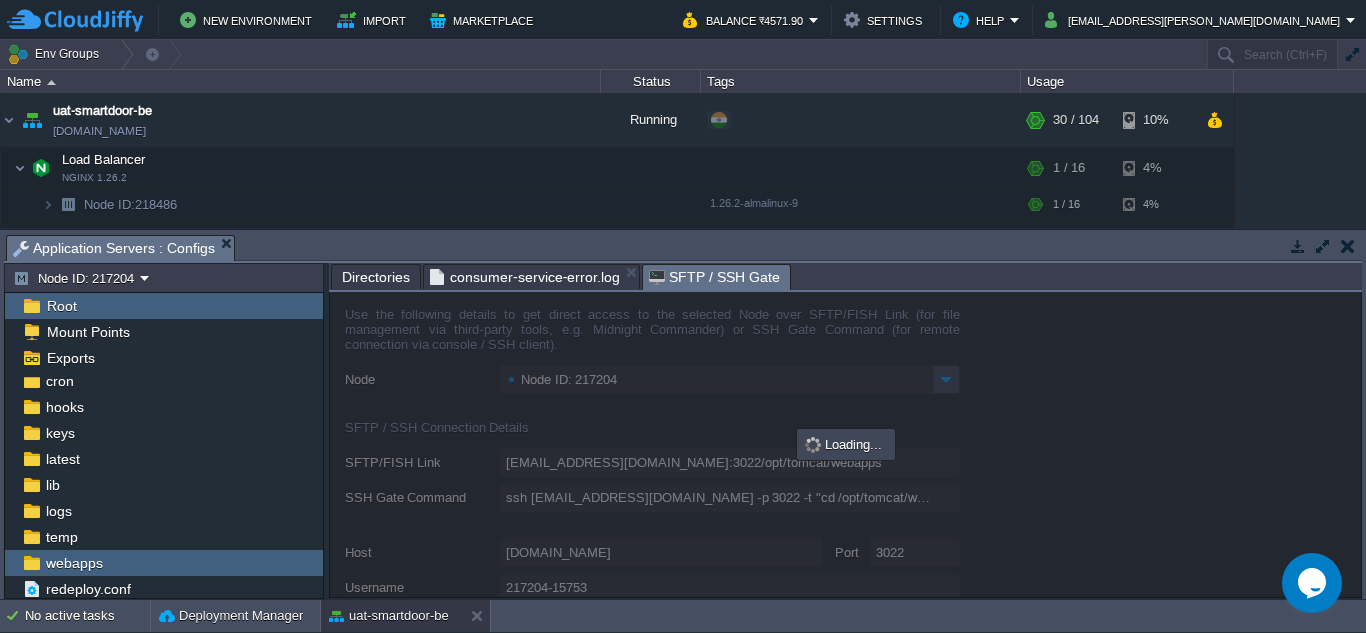 click on "SFTP / SSH Gate" at bounding box center [714, 277] 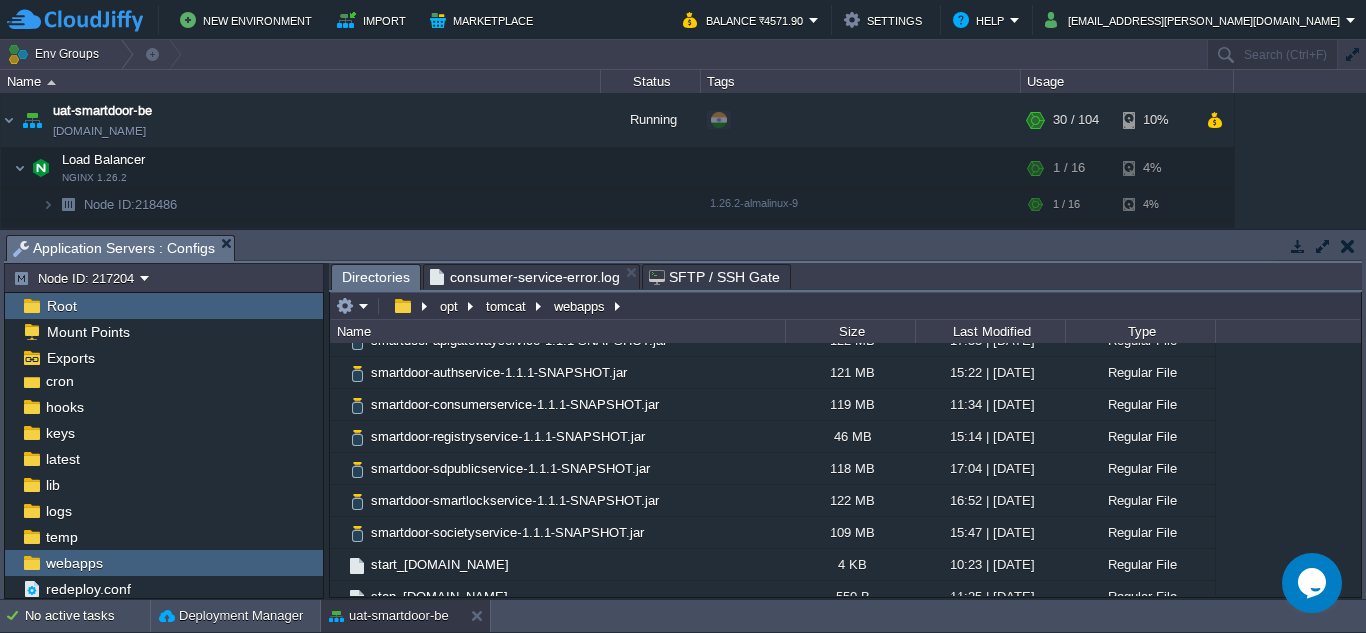 click on "Directories" at bounding box center (376, 277) 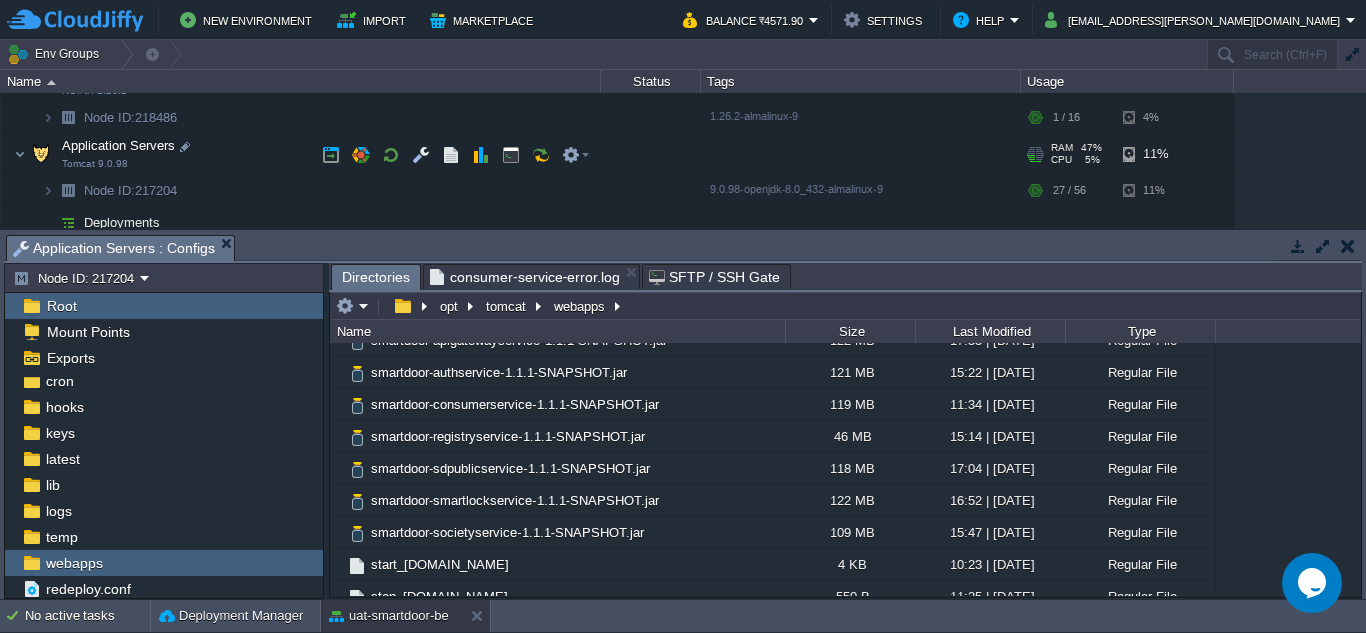 scroll, scrollTop: 365, scrollLeft: 0, axis: vertical 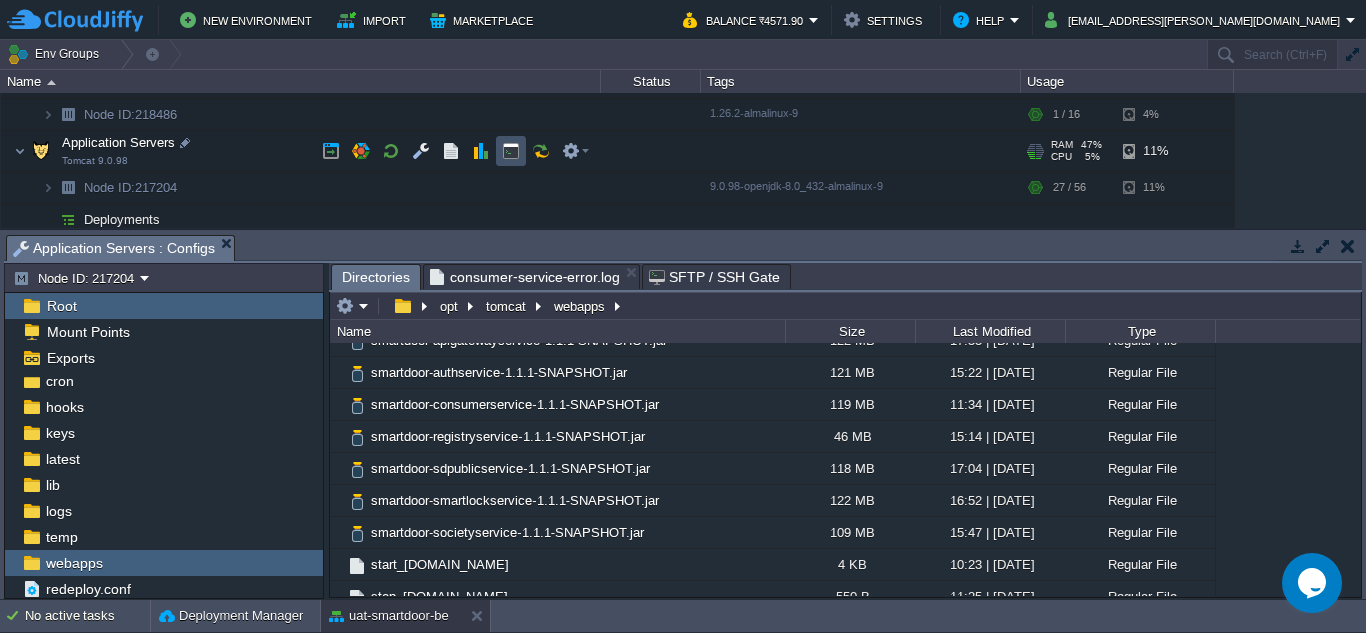click at bounding box center (511, 151) 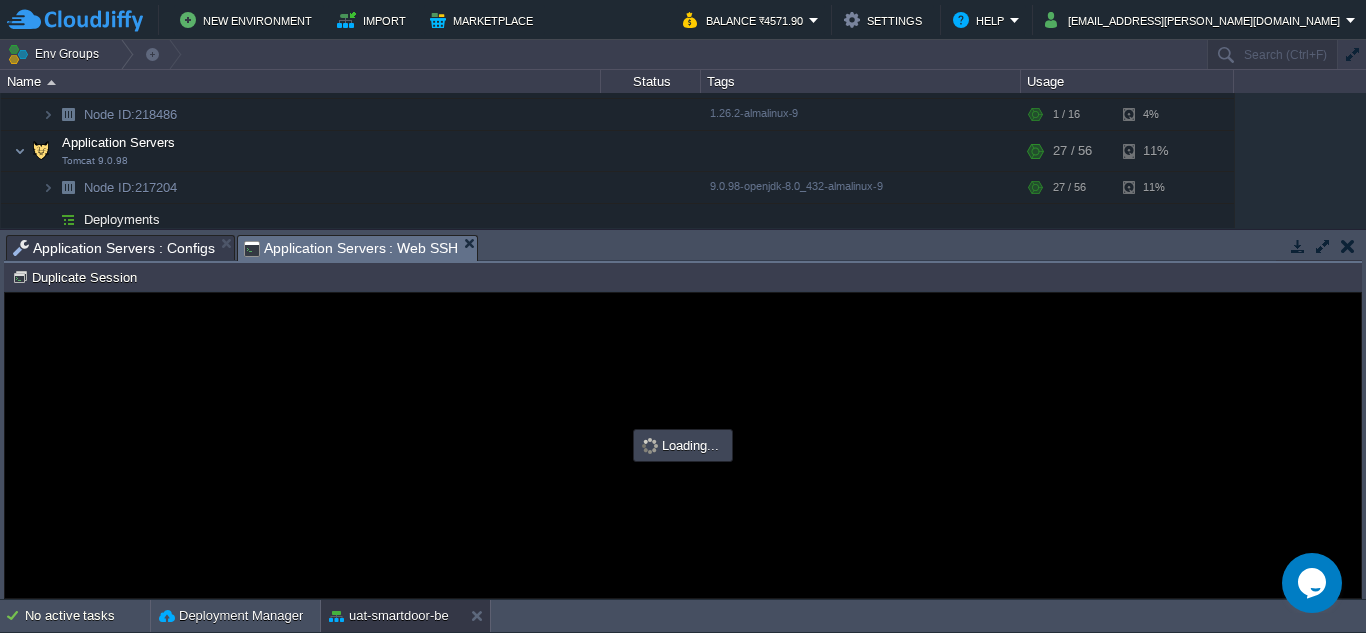 scroll, scrollTop: 0, scrollLeft: 0, axis: both 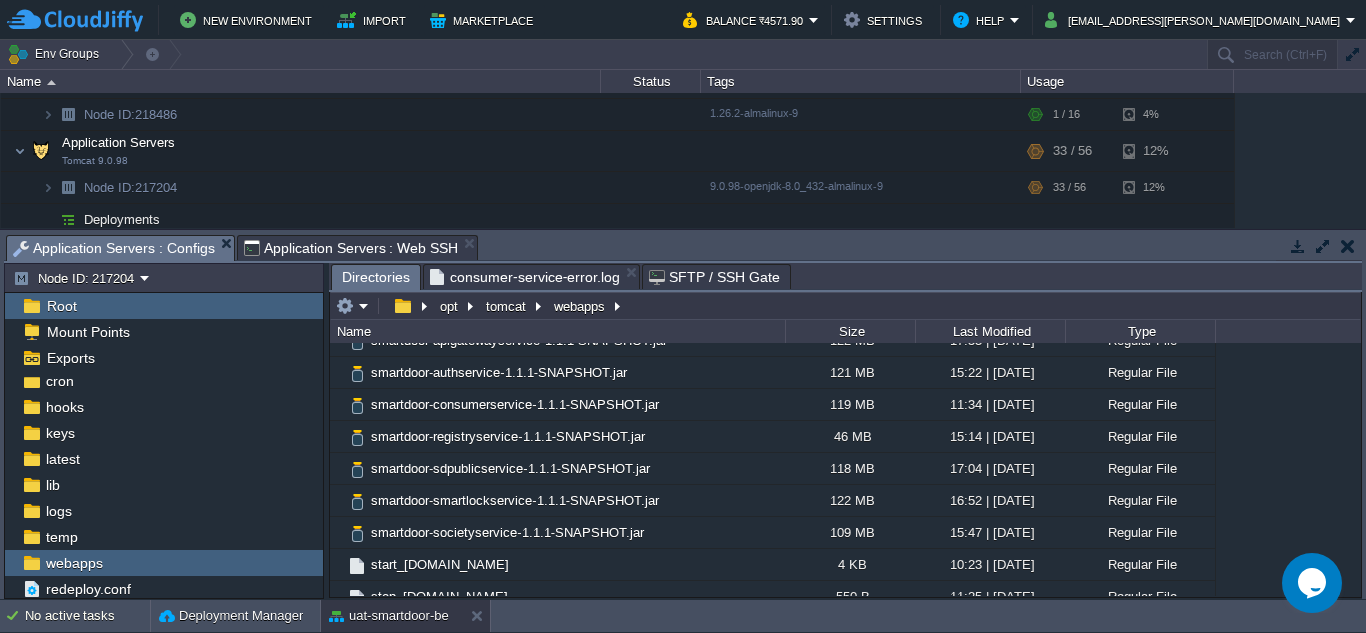 click on "Application Servers : Configs" at bounding box center [114, 248] 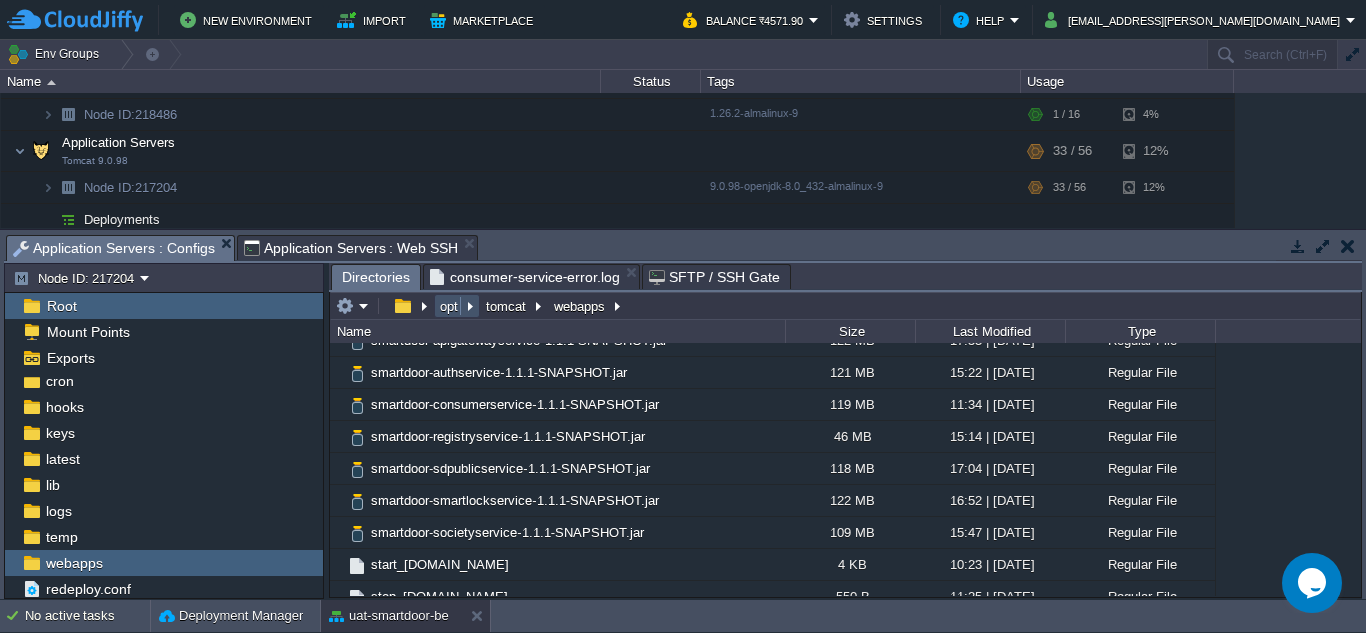 click on "opt" at bounding box center (450, 306) 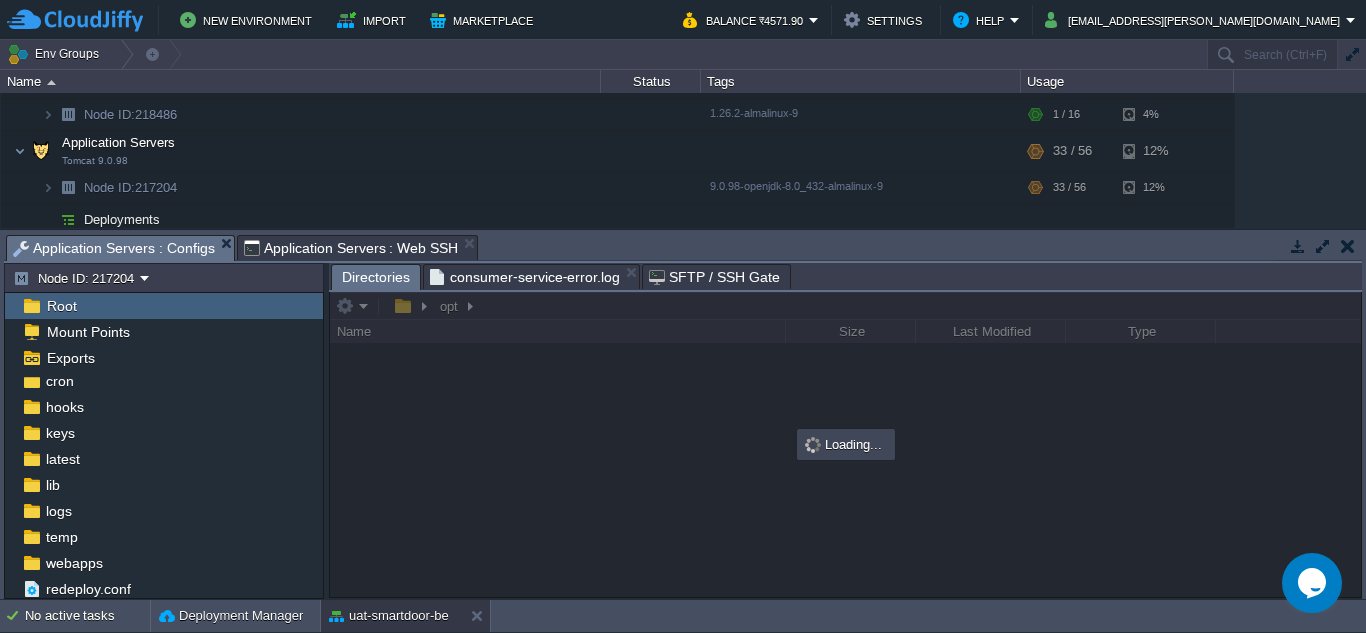 scroll, scrollTop: 0, scrollLeft: 0, axis: both 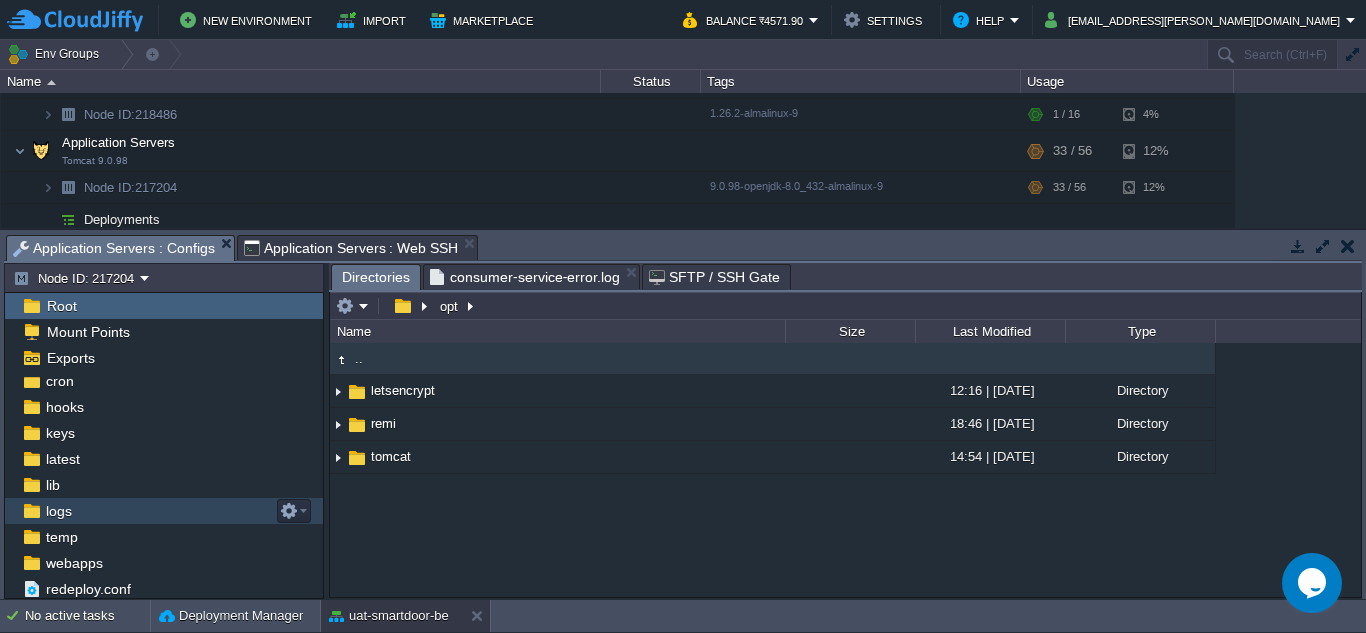 click on "logs" at bounding box center (164, 511) 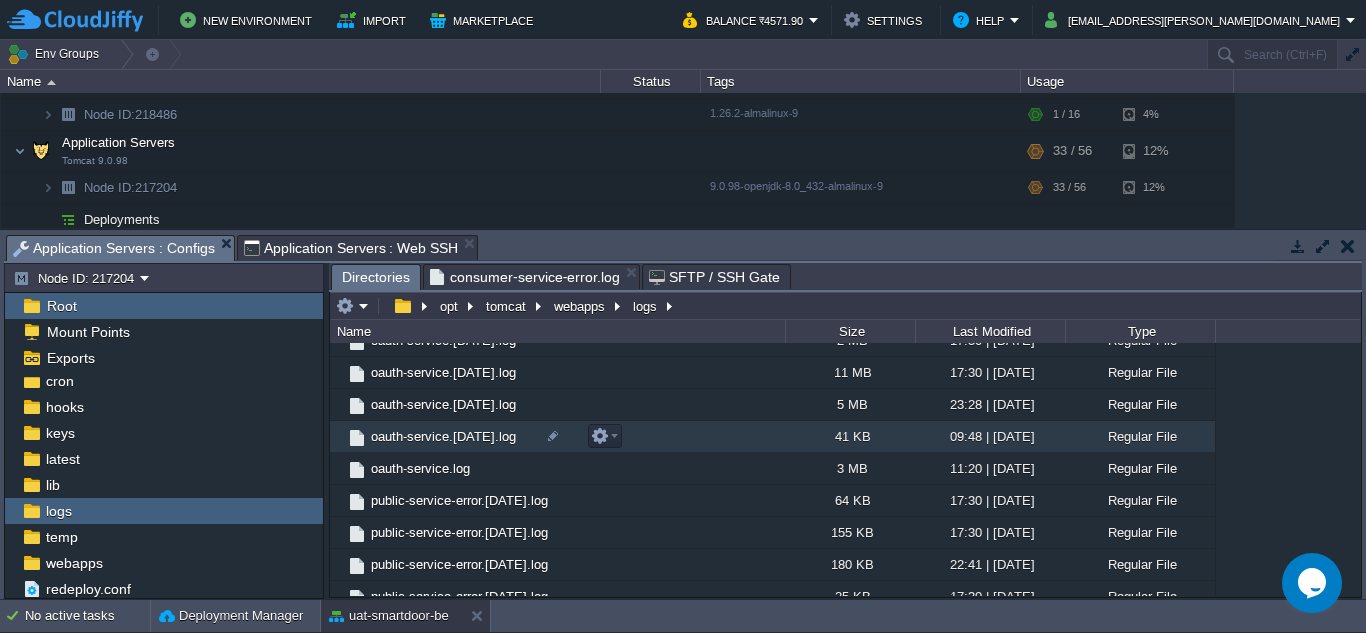 scroll, scrollTop: 1523, scrollLeft: 0, axis: vertical 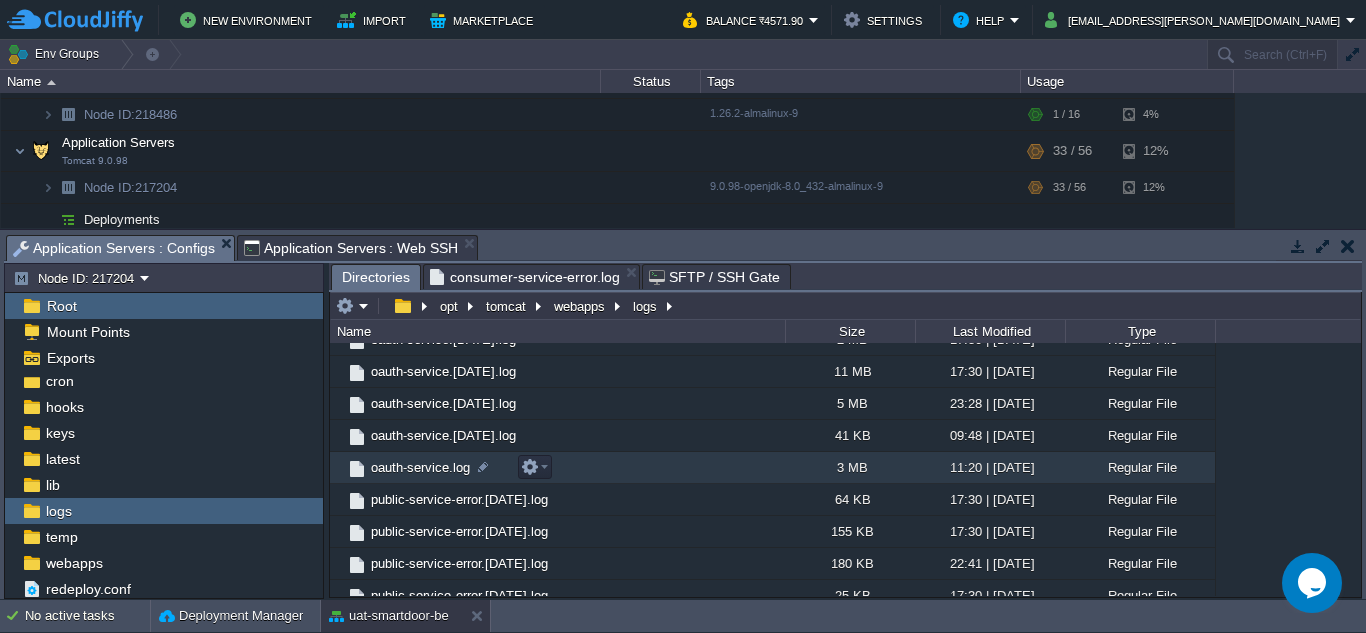 click on "oauth-service.log" at bounding box center [420, 467] 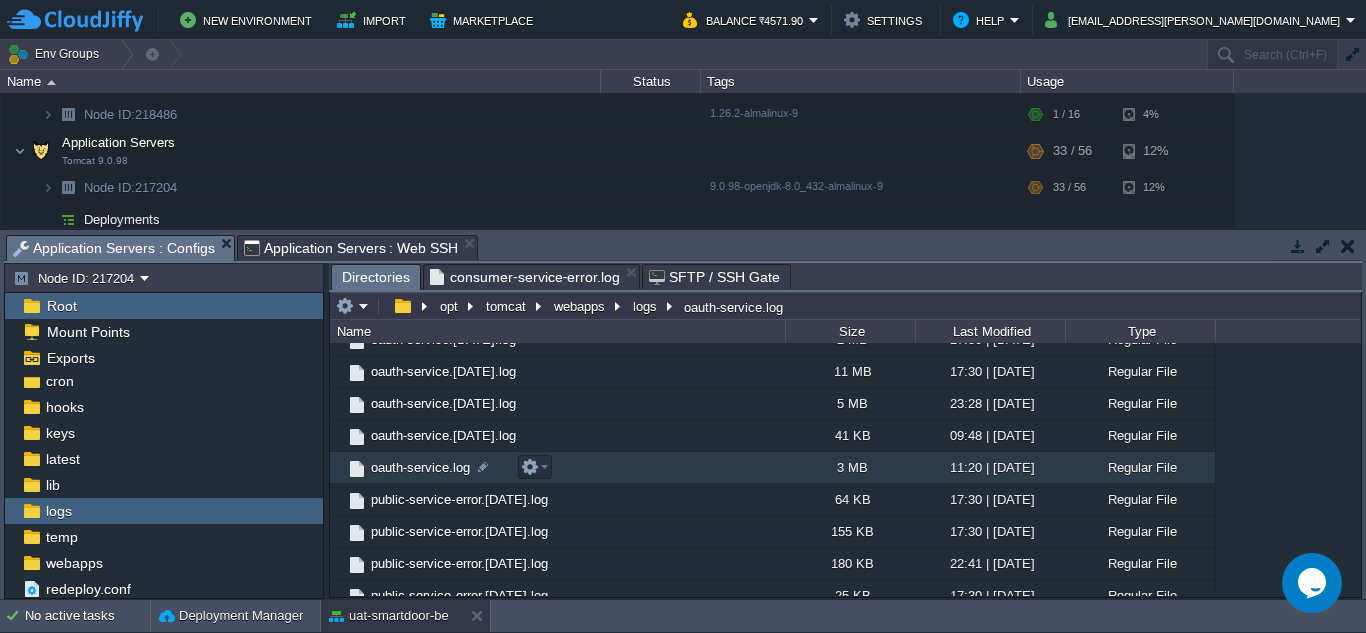 click on "oauth-service.log" at bounding box center [420, 467] 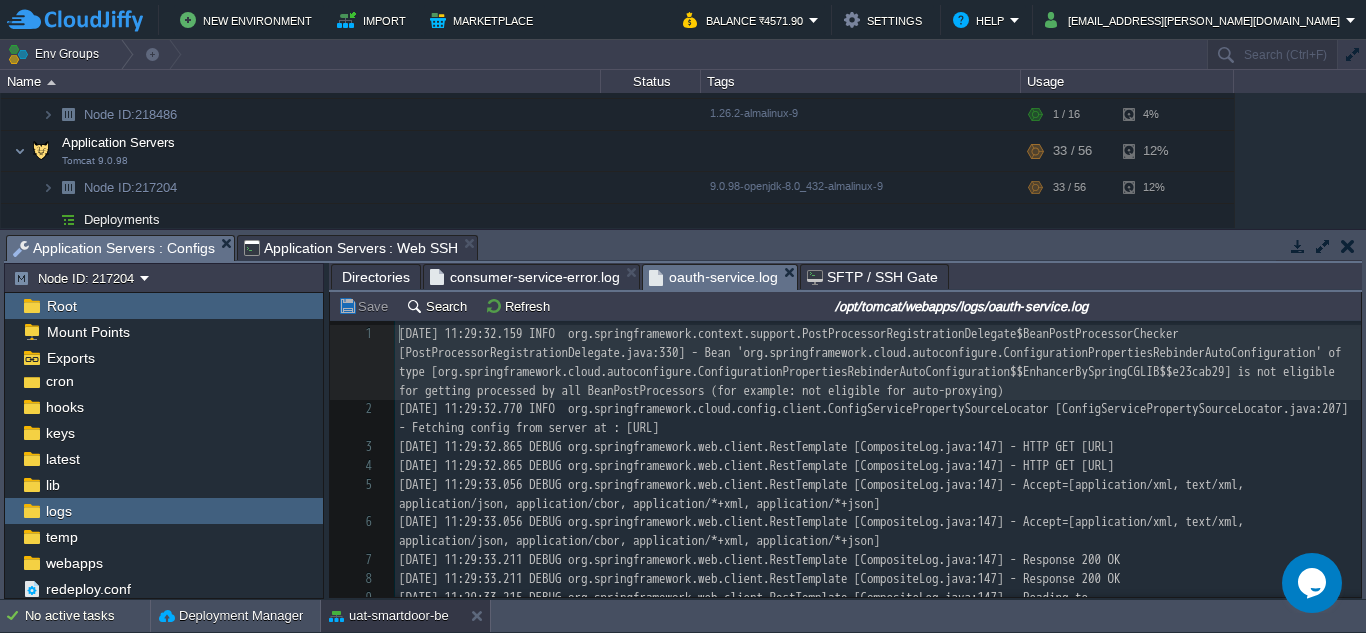 scroll, scrollTop: 7, scrollLeft: 0, axis: vertical 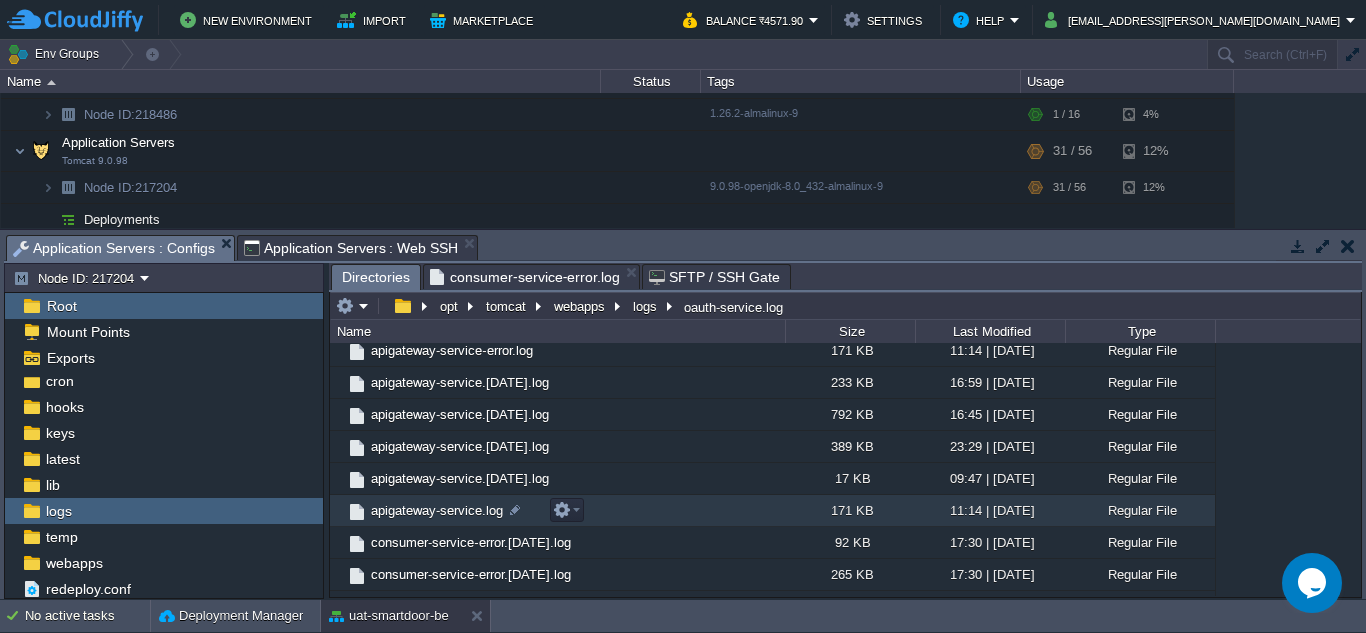 click on "apigateway-service.log" at bounding box center (437, 510) 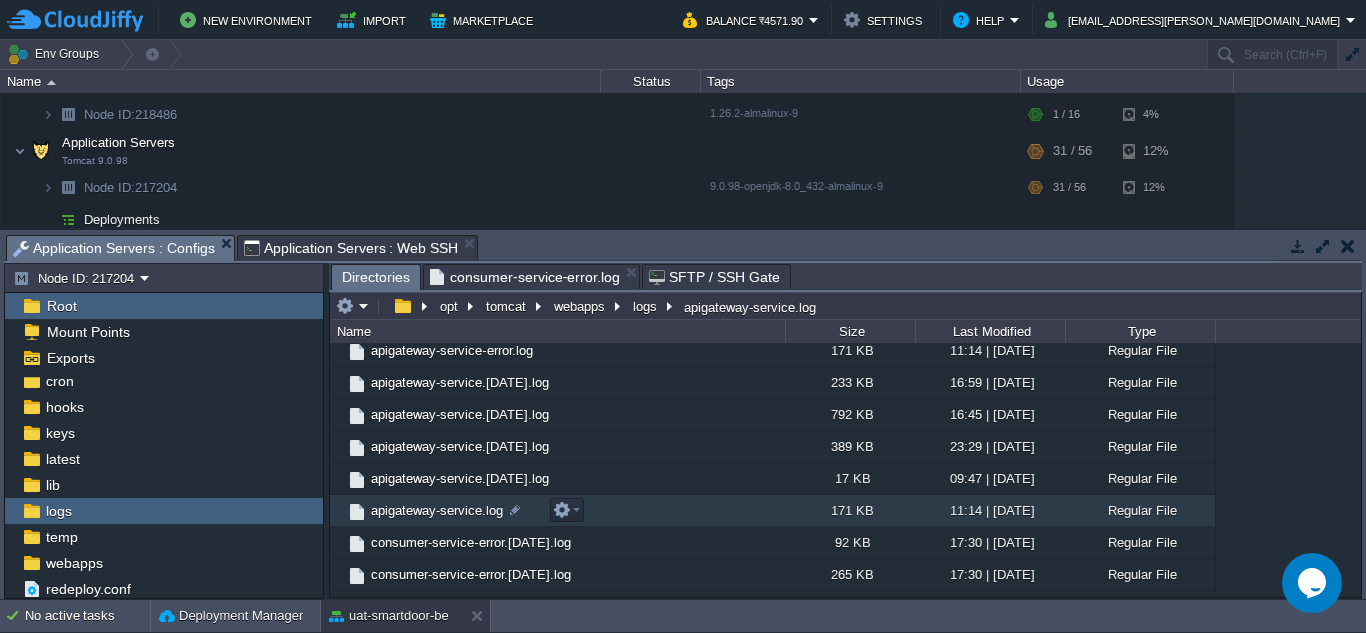 click on "apigateway-service.log" at bounding box center [437, 510] 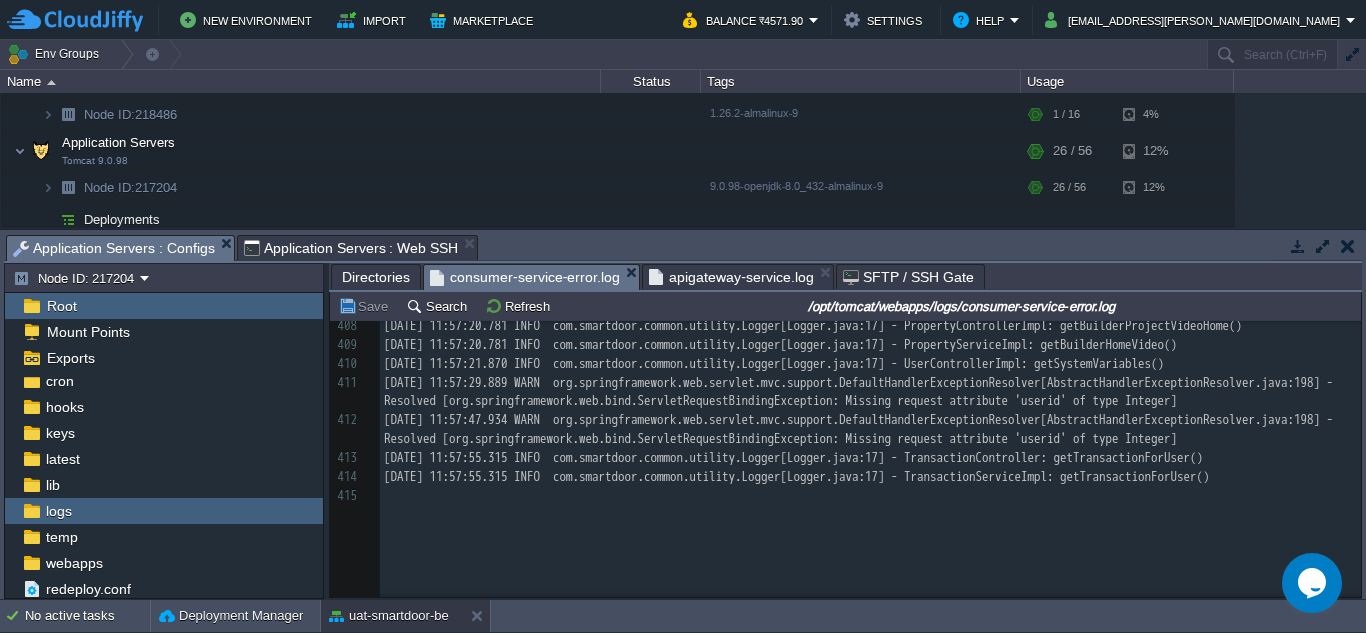 click on "consumer-service-error.log" at bounding box center (525, 277) 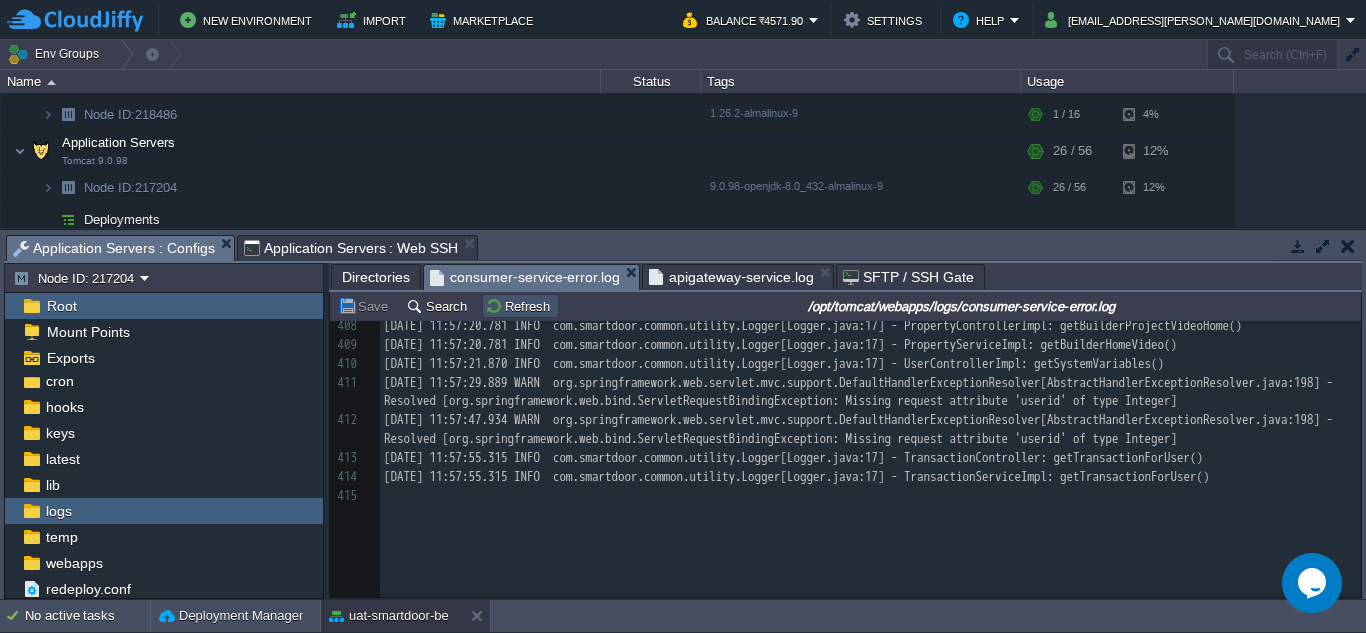 click on "Refresh" at bounding box center (520, 306) 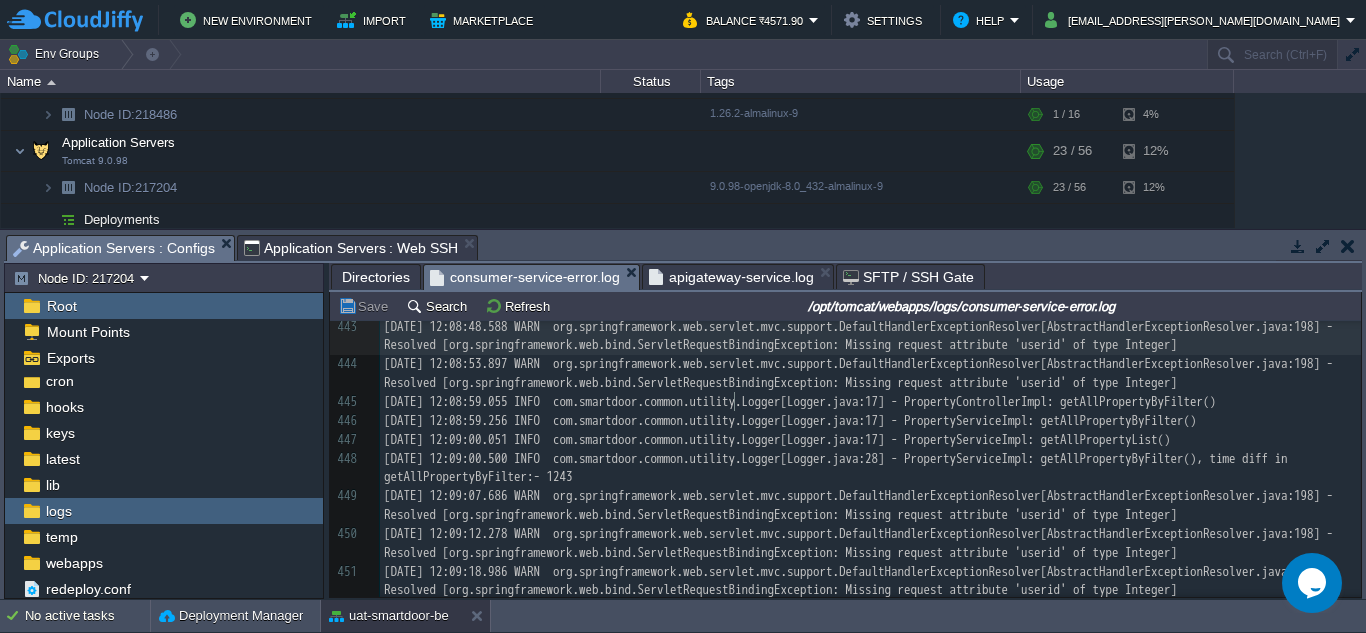 click on "[DATE] 12:08:48.588 WARN  org.springframework.web.servlet.mvc.support.DefaultHandlerExceptionResolver[AbstractHandlerExceptionResolver.java:198] - Resolved [org.springframework.web.bind.ServletRequestBindingException: Missing request attribute 'userid' of type Integer]" at bounding box center [870, 337] 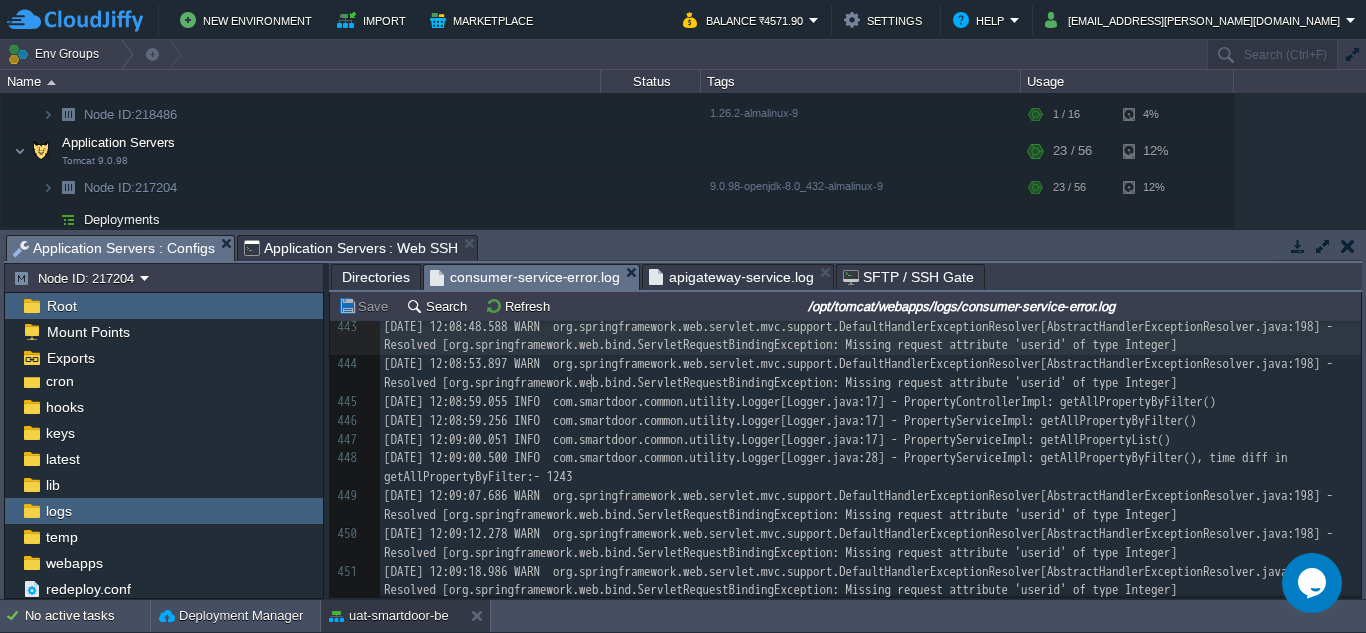 click on "[DATE] 12:08:48.588 WARN  org.springframework.web.servlet.mvc.support.DefaultHandlerExceptionResolver[AbstractHandlerExceptionResolver.java:198] - Resolved [org.springframework.web.bind.ServletRequestBindingException: Missing request attribute 'userid' of type Integer]" at bounding box center [870, 337] 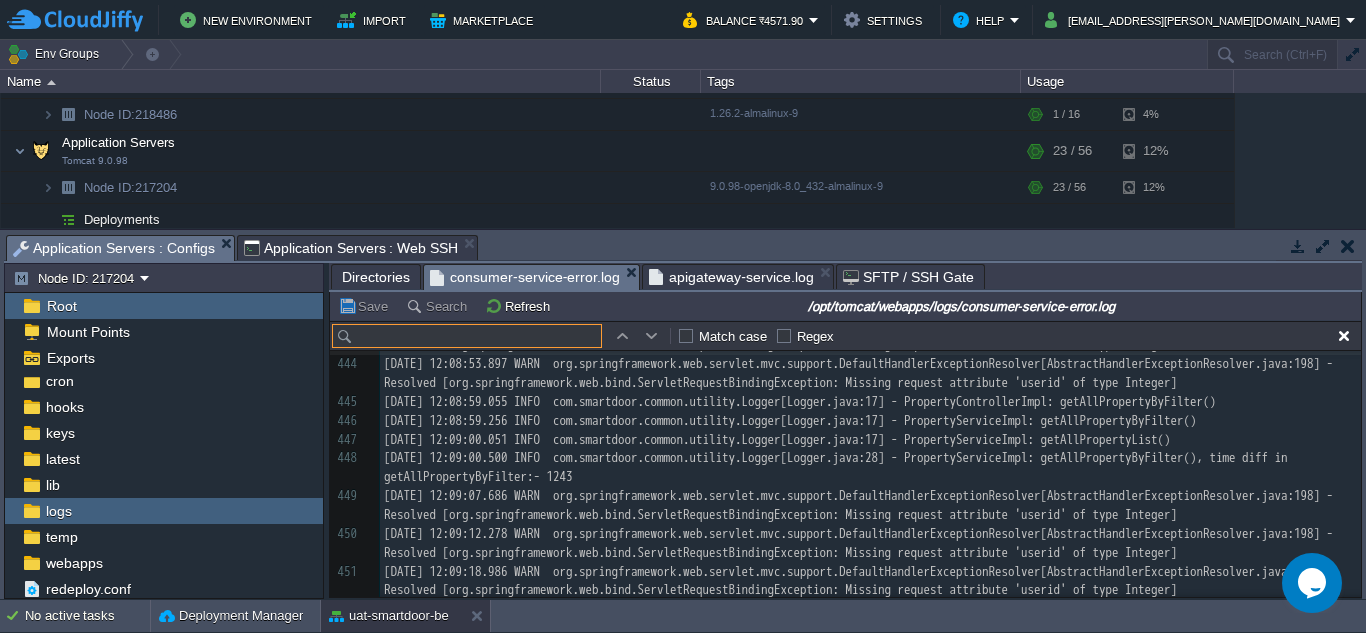 type on "user id in interceptor" 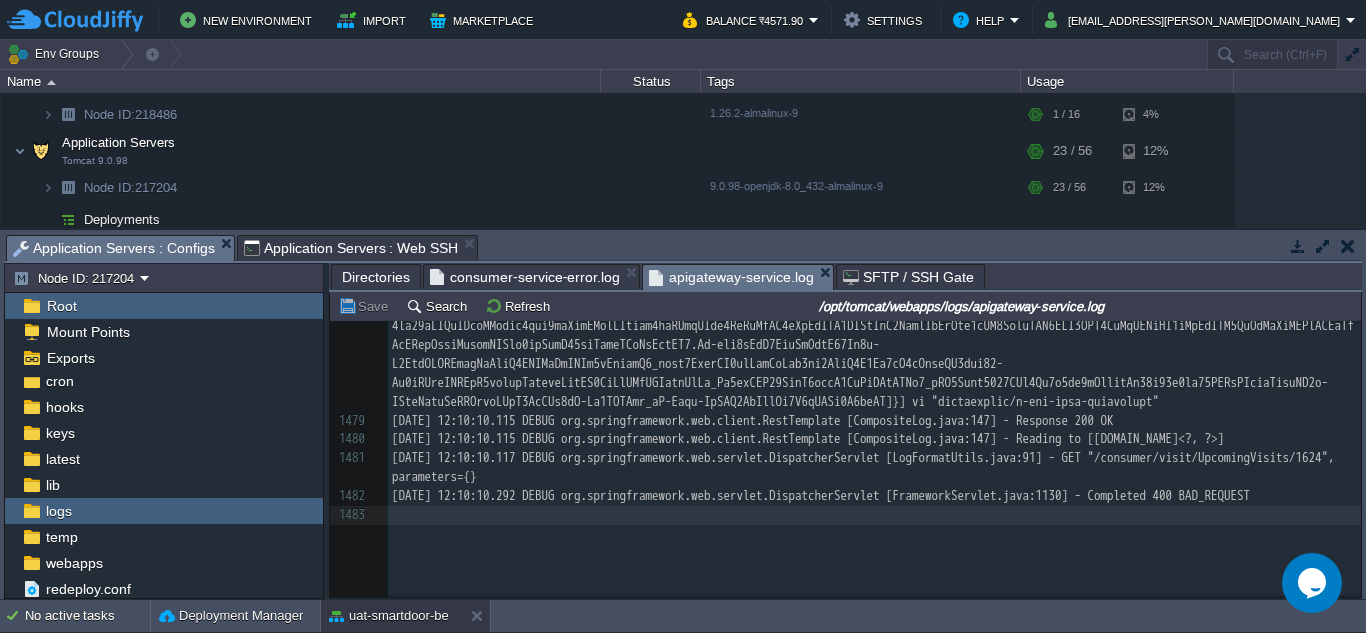 click on "apigateway-service.log" at bounding box center (731, 277) 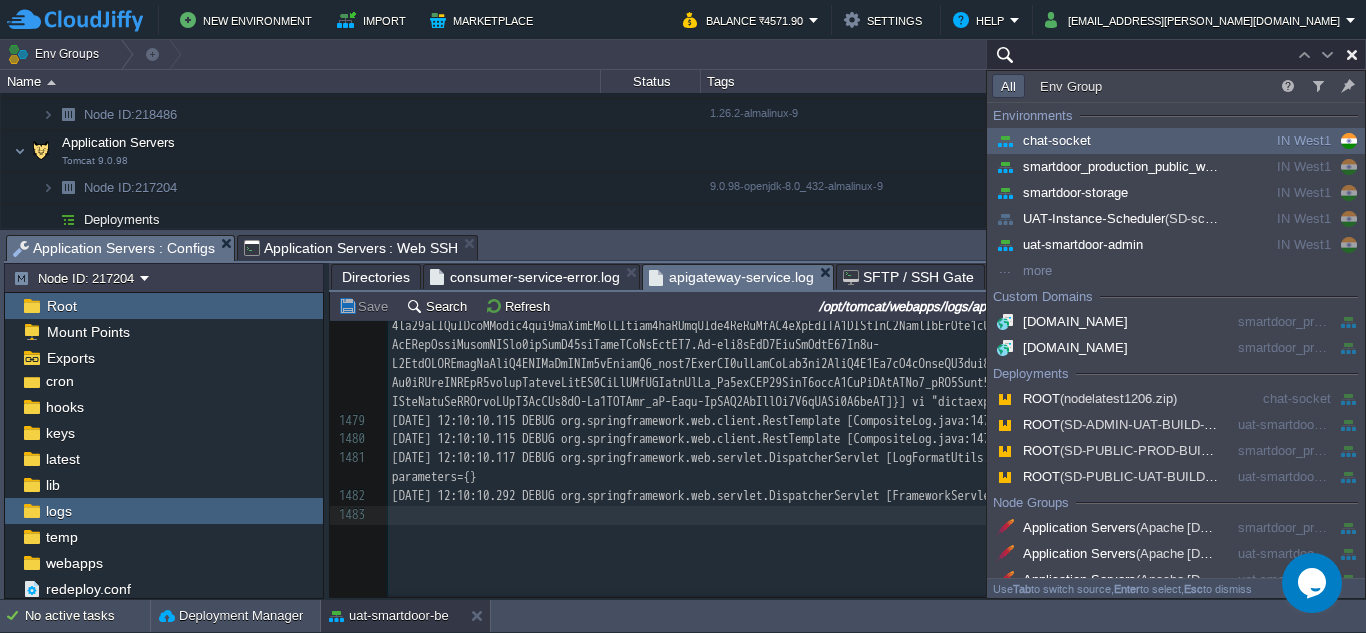 paste on "user id in interceptor" 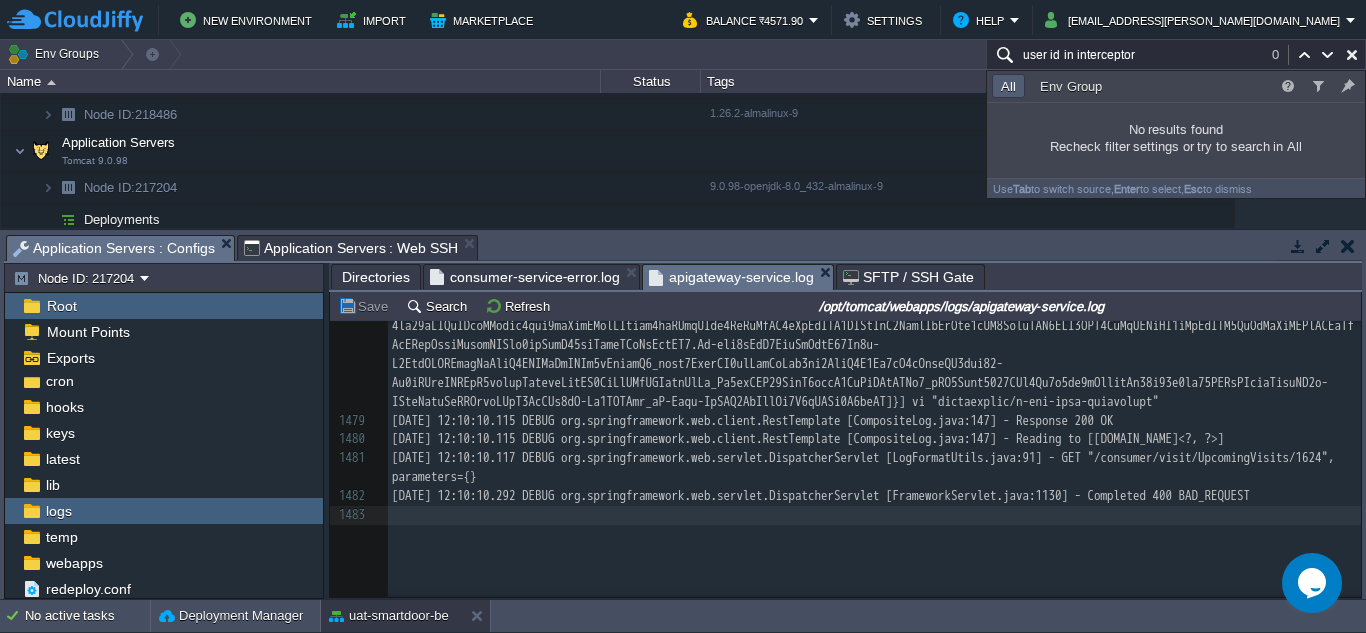 type on "user id in interceptor" 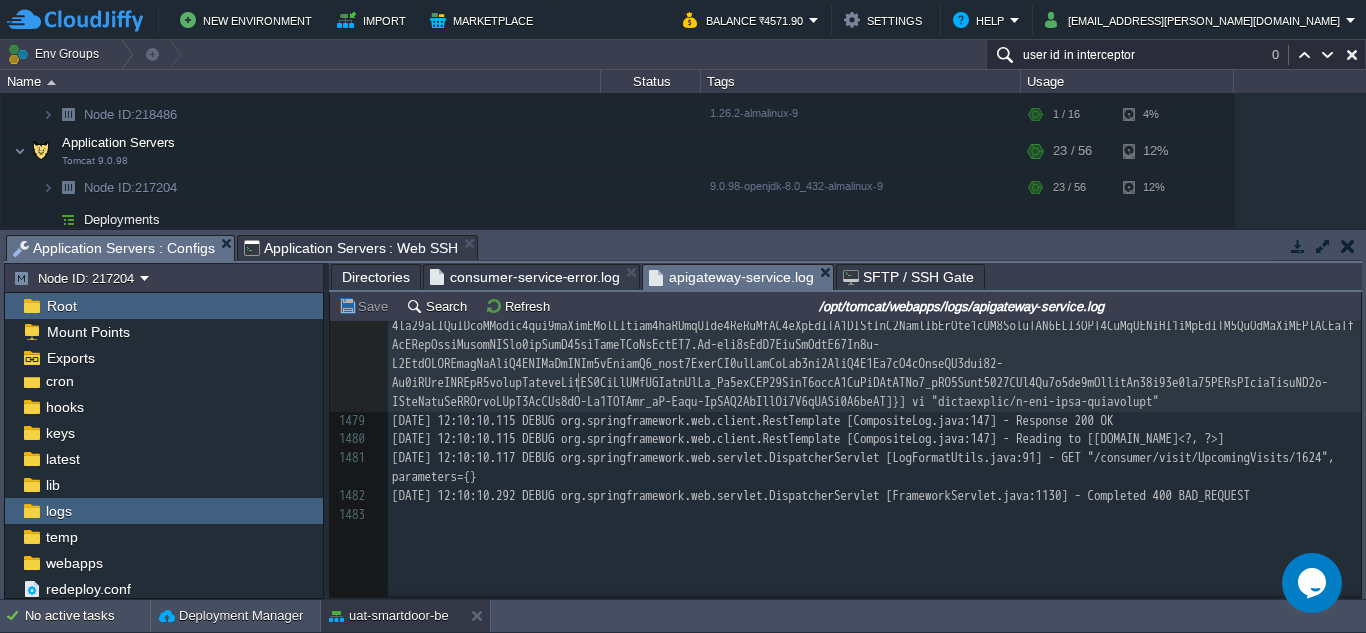 click on "1483   1464 1465 [DATE] 12:09:18.902 DEBUG org.springframework.web.client.RestTemplate [CompositeLog.java:147] - Response 200 OK 1466 [DATE] 12:09:18.904 DEBUG org.springframework.web.client.RestTemplate [CompositeLog.java:147] - Reading to [[DOMAIN_NAME]<?, ?>] 1467 [DATE] 12:09:18.911 DEBUG org.springframework.web.servlet.DispatcherServlet [LogFormatUtils.java:91] - GET "/consumer/transaction/getUserProfileDetails/1624", parameters={} 1468 [DATE] 12:09:19.045 DEBUG org.springframework.web.servlet.DispatcherServlet [FrameworkServlet.java:1130] - Completed 400 BAD_REQUEST 1469 [DATE] 12:10:04.500 DEBUG org.springframework.web.client.RestTemplate [CompositeLog.java:147] - HTTP POST [URL] 1470 [DATE] 12:10:04.501 DEBUG org.springframework.web.client.RestTemplate [CompositeLog.java:147] - Accept=[application/json, application/cbor, application/*+json] 1471 1472 1473 1474 1475 1476 1477 1478 1479 1480 1481 1482 1483 ​" at bounding box center (874, 6) 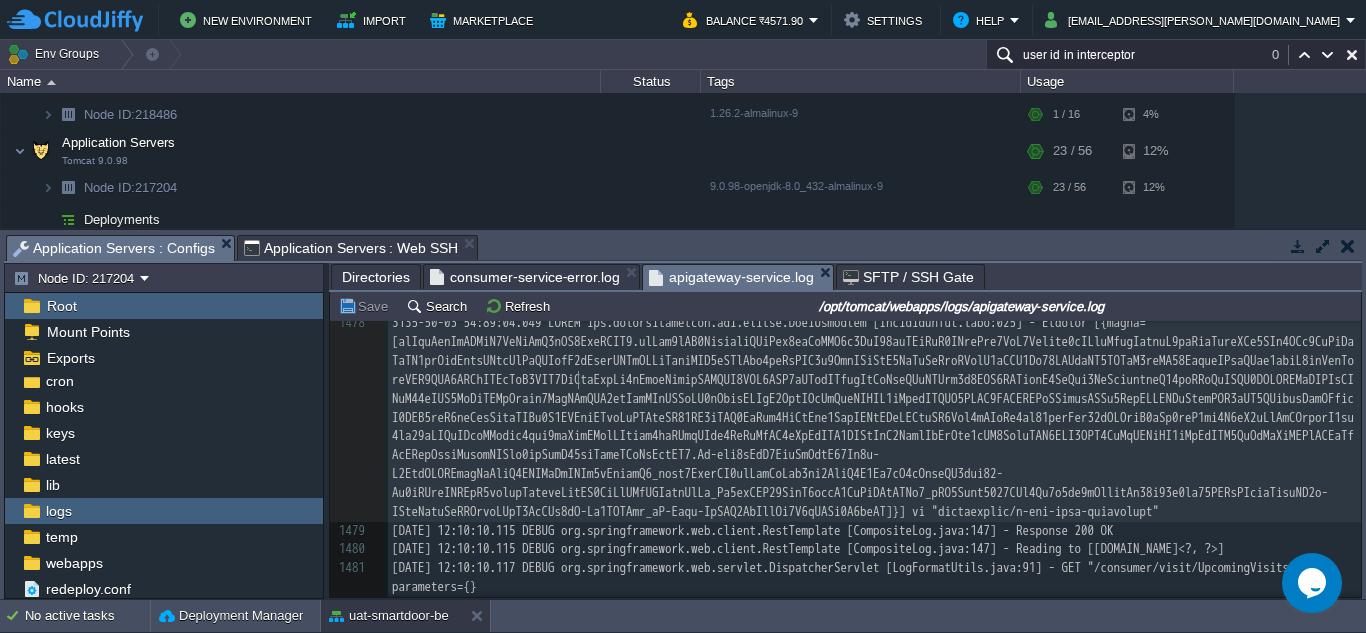 click on "xxxxxxxxxx   1463 [DATE] 12:09:18.791 DEBUG org.springframework.web.client.RestTemplate [CompositeLog.java:147] - Accept=[application/json, application/cbor, application/*+json] 1464 1465 [DATE] 12:09:18.902 DEBUG org.springframework.web.client.RestTemplate [CompositeLog.java:147] - Response 200 OK 1466 [DATE] 12:09:18.904 DEBUG org.springframework.web.client.RestTemplate [CompositeLog.java:147] - Reading to [[DOMAIN_NAME]<?, ?>] 1467 [DATE] 12:09:18.911 DEBUG org.springframework.web.servlet.DispatcherServlet [LogFormatUtils.java:91] - GET "/consumer/transaction/getUserProfileDetails/1624", parameters={} 1468 [DATE] 12:09:19.045 DEBUG org.springframework.web.servlet.DispatcherServlet [FrameworkServlet.java:1130] - Completed 400 BAD_REQUEST 1469 [DATE] 12:10:04.500 DEBUG org.springframework.web.client.RestTemplate [CompositeLog.java:147] - HTTP POST [URL] 1470 1471 1472 1473 1474 1475 1476 1477 1478 1479 1480 1481 1482 1483 ​" at bounding box center (874, 98) 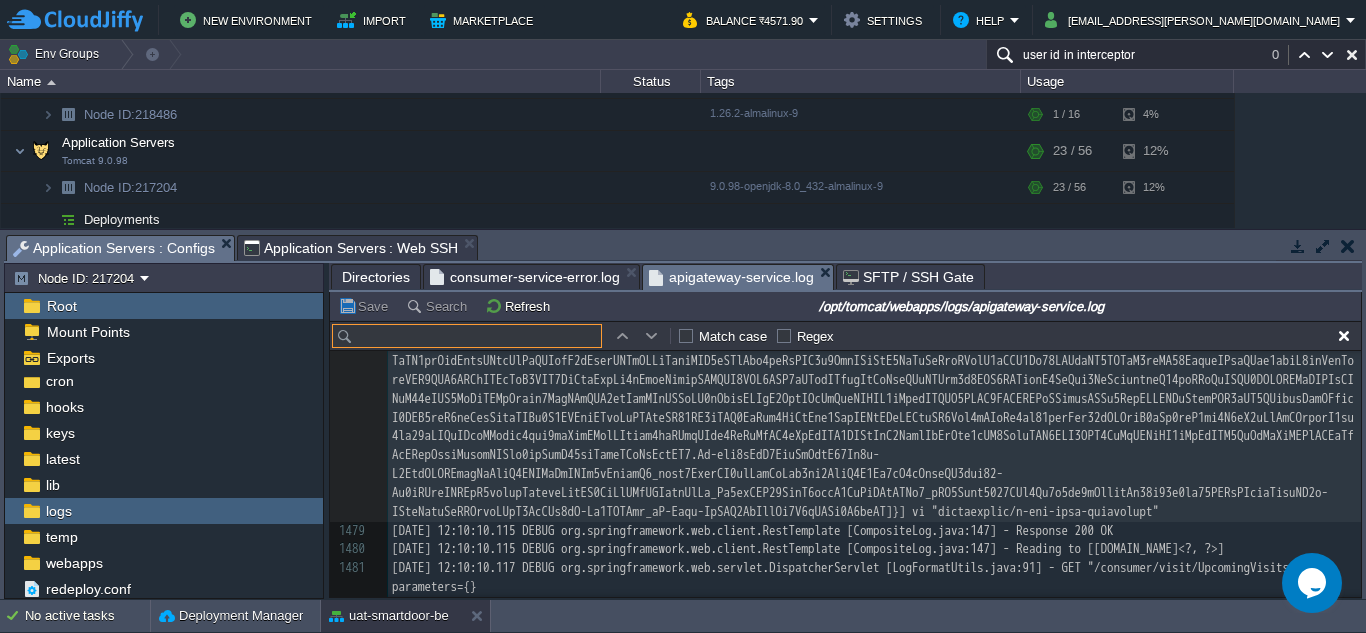 type on "user id in interceptor" 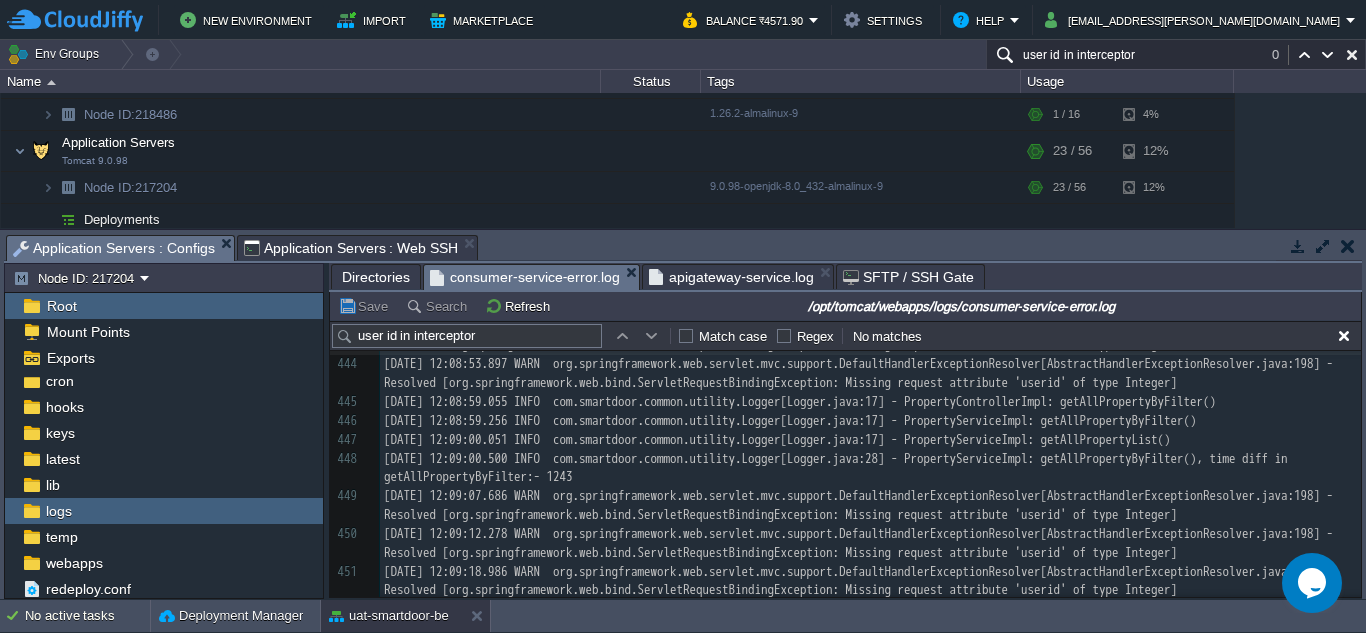 click on "consumer-service-error.log" at bounding box center [525, 277] 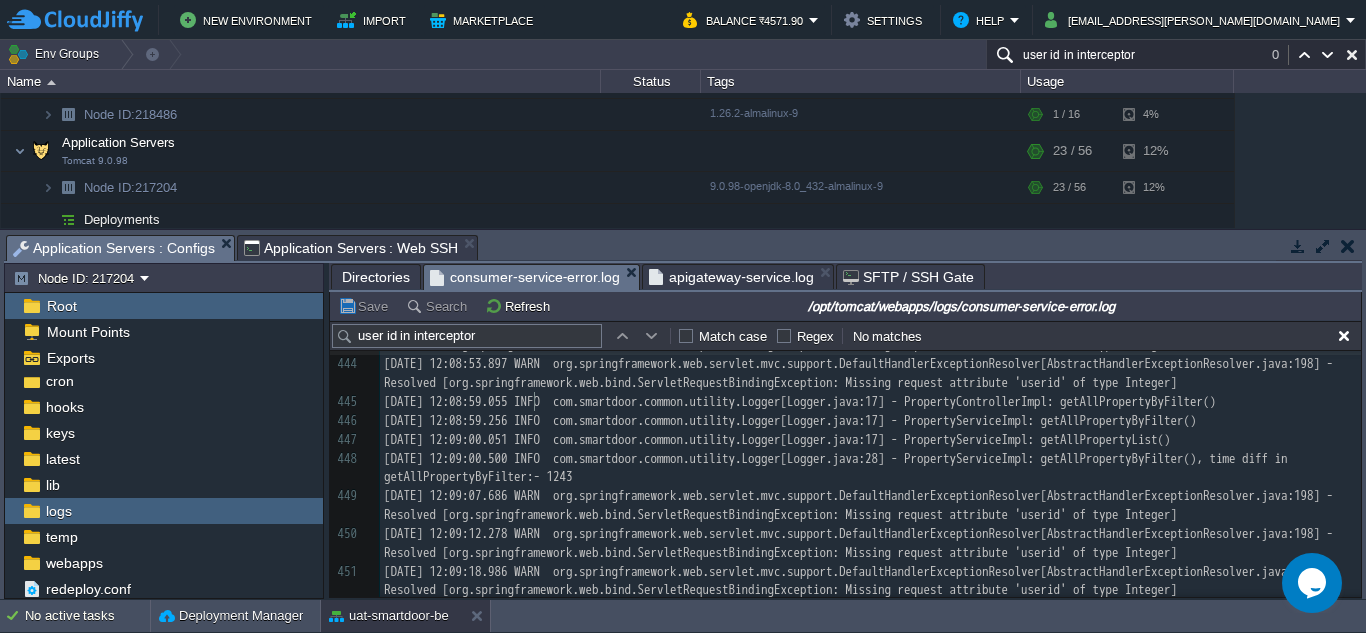 click on "457   432 [DATE] 12:03:39.790 INFO  com.smartdoor.common.utility.Logger[Logger.java:17] - TransactionServiceImpl: getTransactionForUser() 433 [DATE] 12:03:45.632 WARN  org.springframework.web.servlet.mvc.support.DefaultHandlerExceptionResolver[AbstractHandlerExceptionResolver.java:198] - Resolved [org.springframework.web.bind.ServletRequestBindingException: Missing request attribute 'userid' of type Integer] 434 [DATE] 12:07:03.252 INFO  com.smartdoor.consumer.ConsumerServiceApplication[SpringApplication.java:650] - The following profiles are active: consumerapplication 435 [DATE] 12:07:18.610 INFO  org.springframework.web.context.ContextLoader[ServletWebServerApplicationContext.java:283] - Root WebApplicationContext: initialization completed in 15266 ms 436 [DATE] 12:07:23.612 INFO  com.smartdoor.common.utility.Logger[Logger.java:28] - CorsFilter: init(), ====================CORS FILTER====================================== 437 438 439 440 441 442 443 444 445 446 447 448 449 450 451 452" at bounding box center [870, 355] 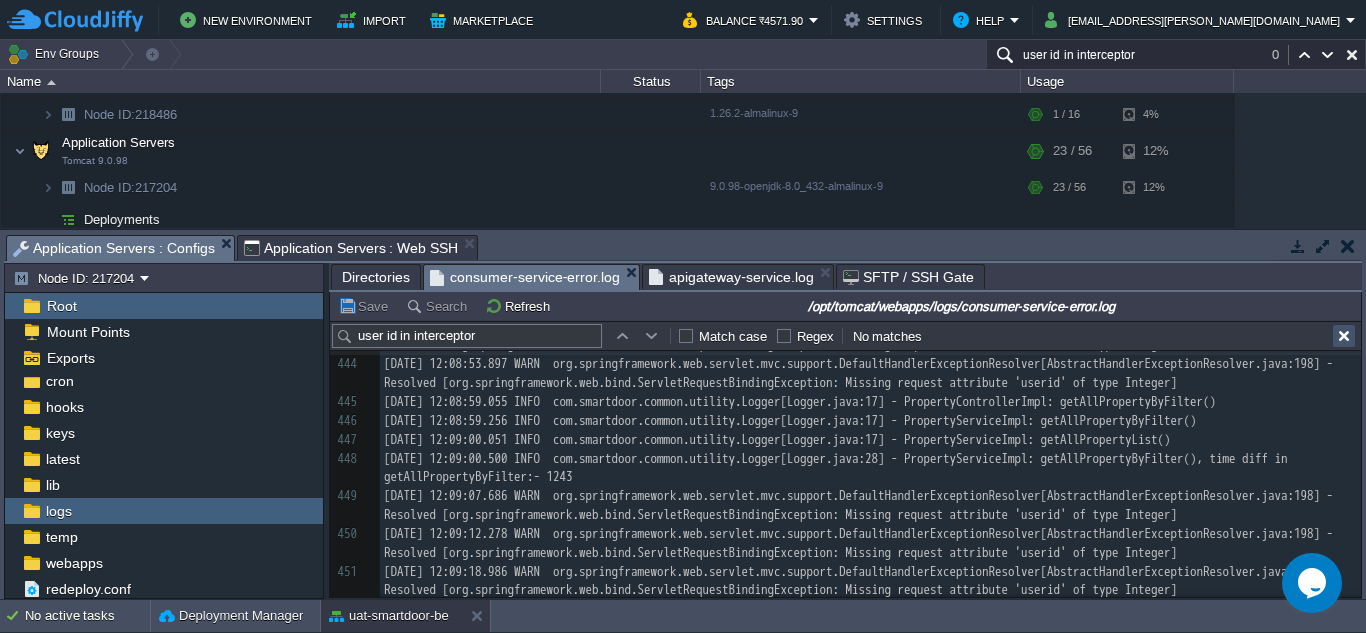 click at bounding box center [1344, 336] 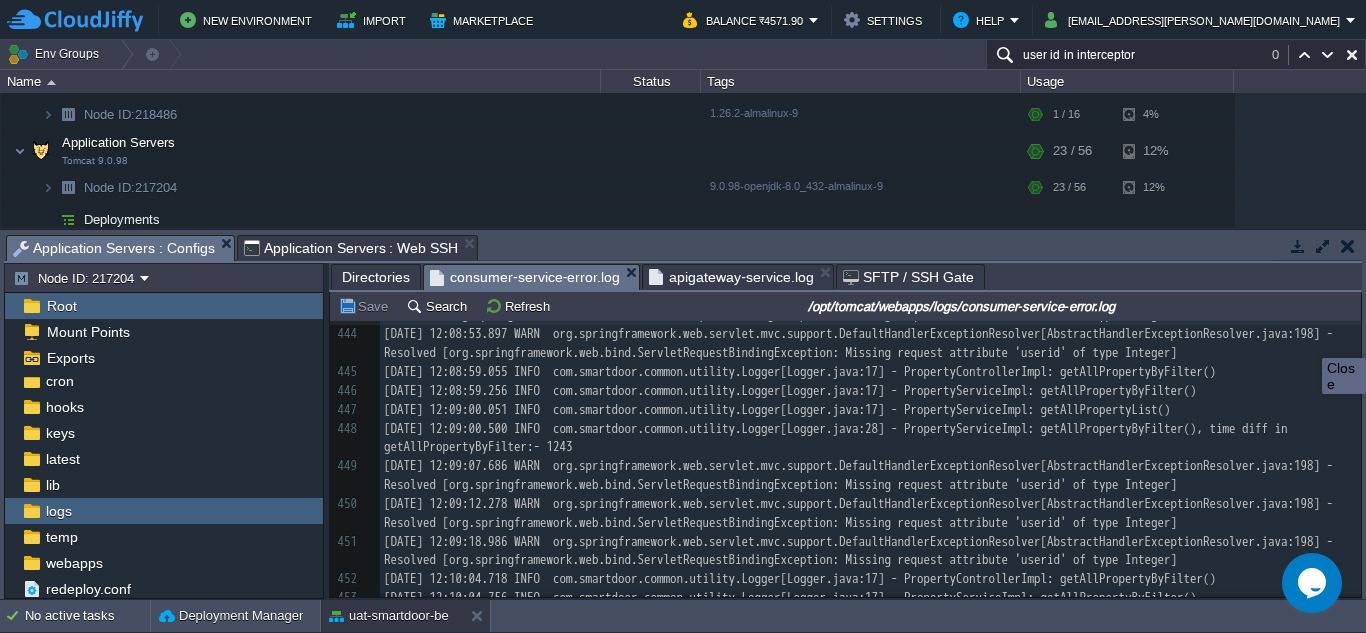 scroll, scrollTop: 11142, scrollLeft: 0, axis: vertical 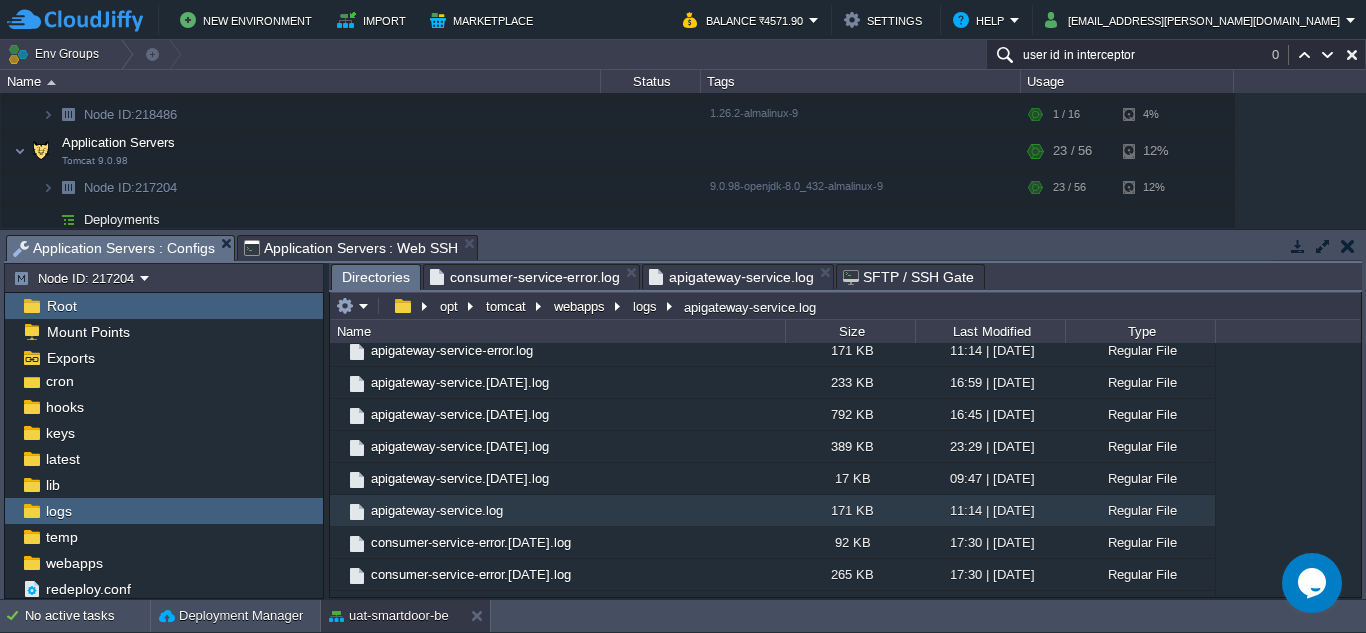 click on "Directories" at bounding box center [376, 277] 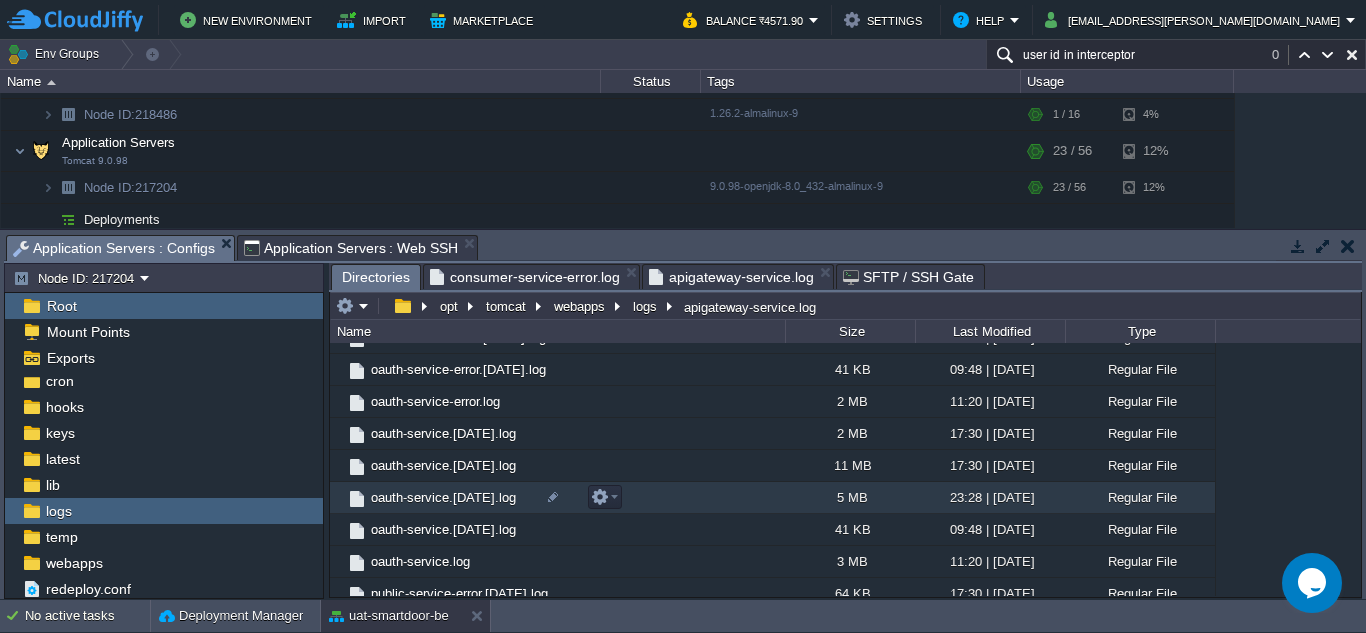 scroll, scrollTop: 1430, scrollLeft: 0, axis: vertical 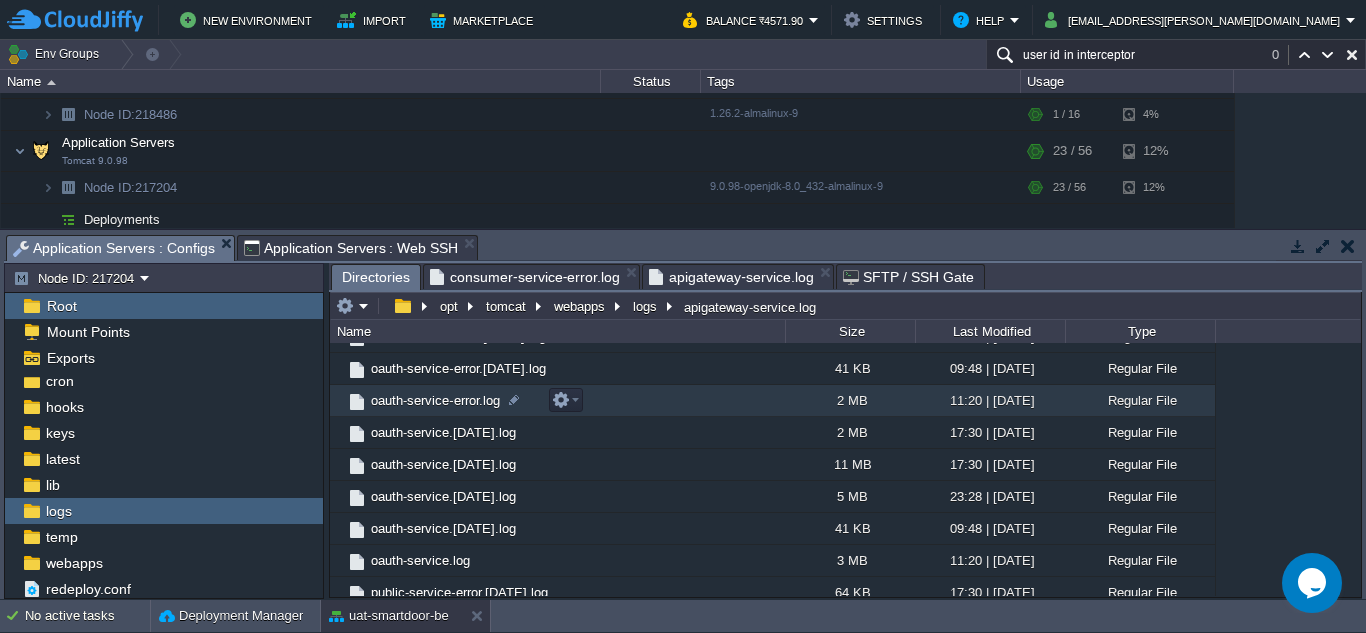 click on "oauth-service-error.log" at bounding box center (435, 400) 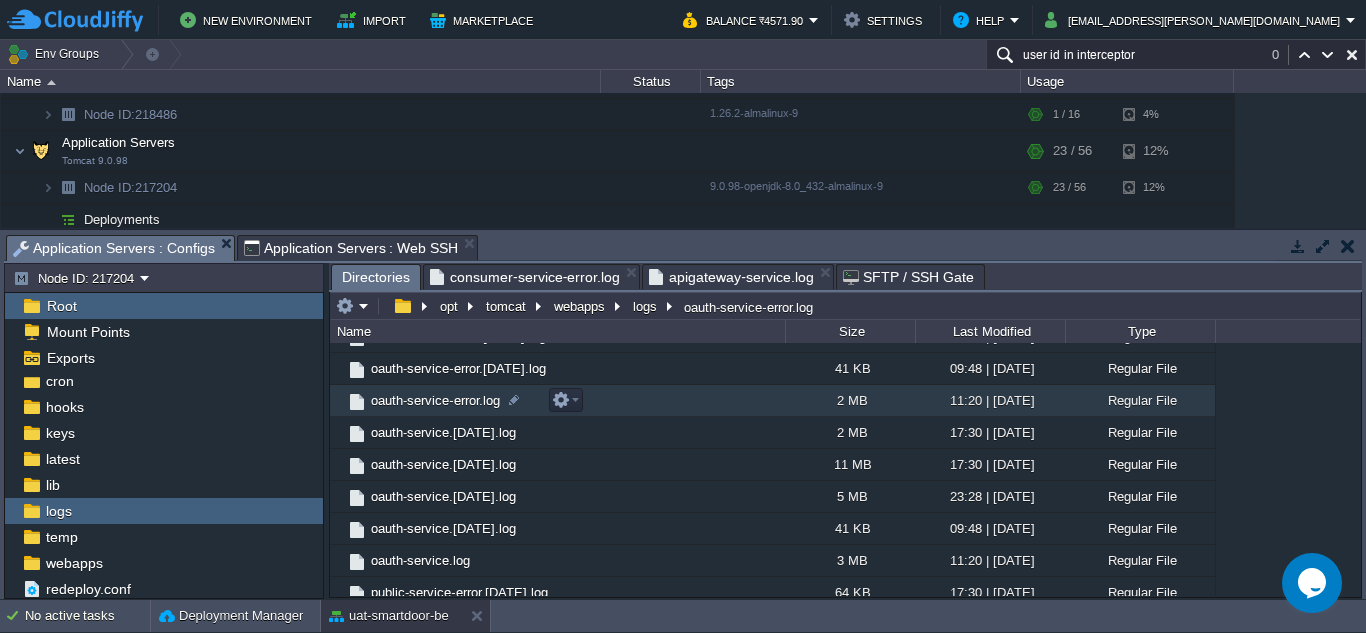 click on "oauth-service-error.log" at bounding box center [435, 400] 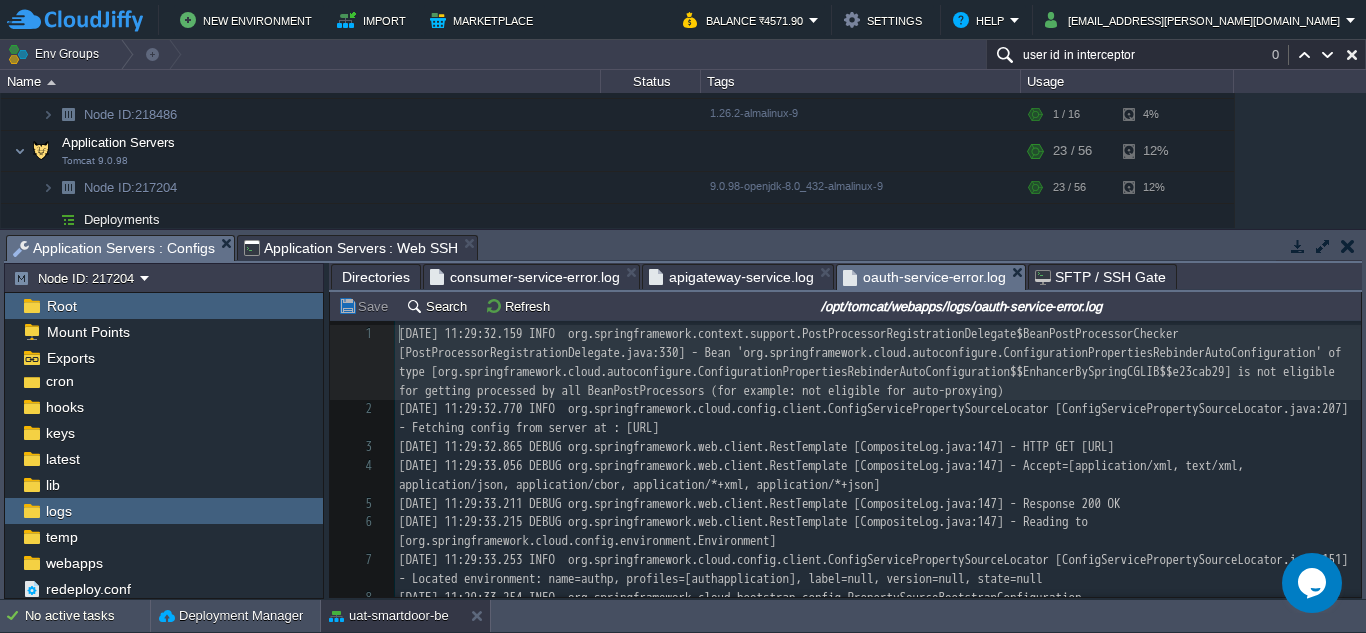 scroll, scrollTop: 7, scrollLeft: 0, axis: vertical 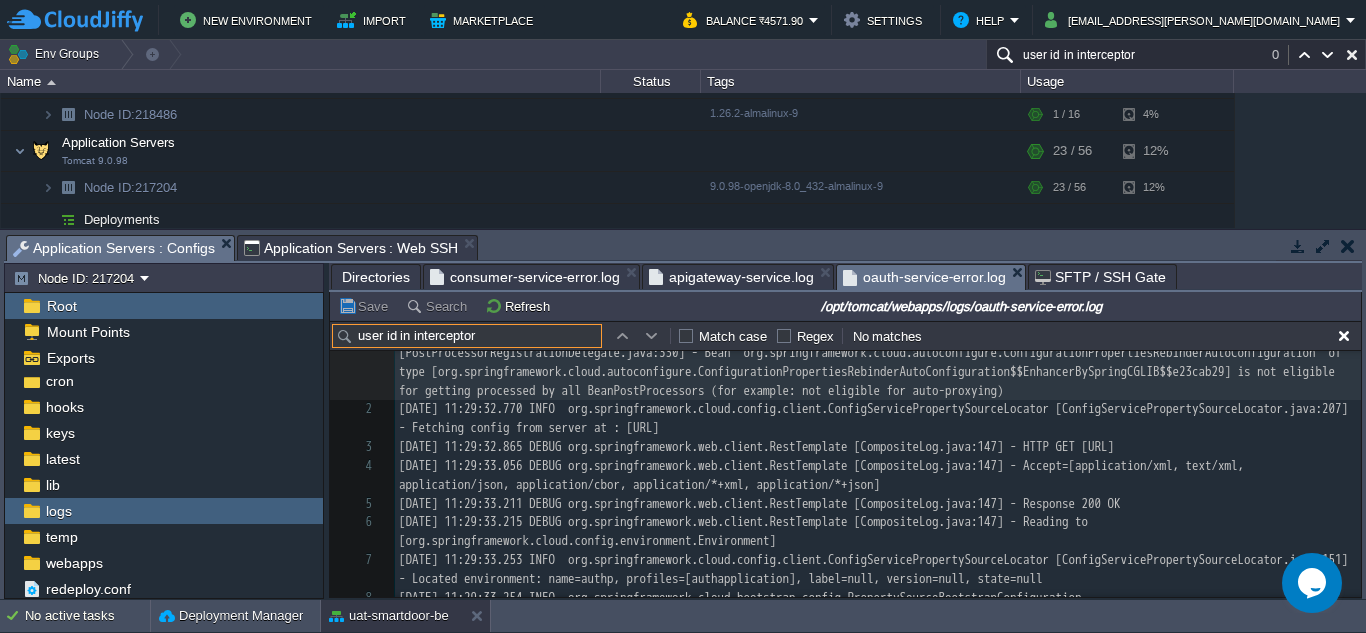 type on "user id in interceptor" 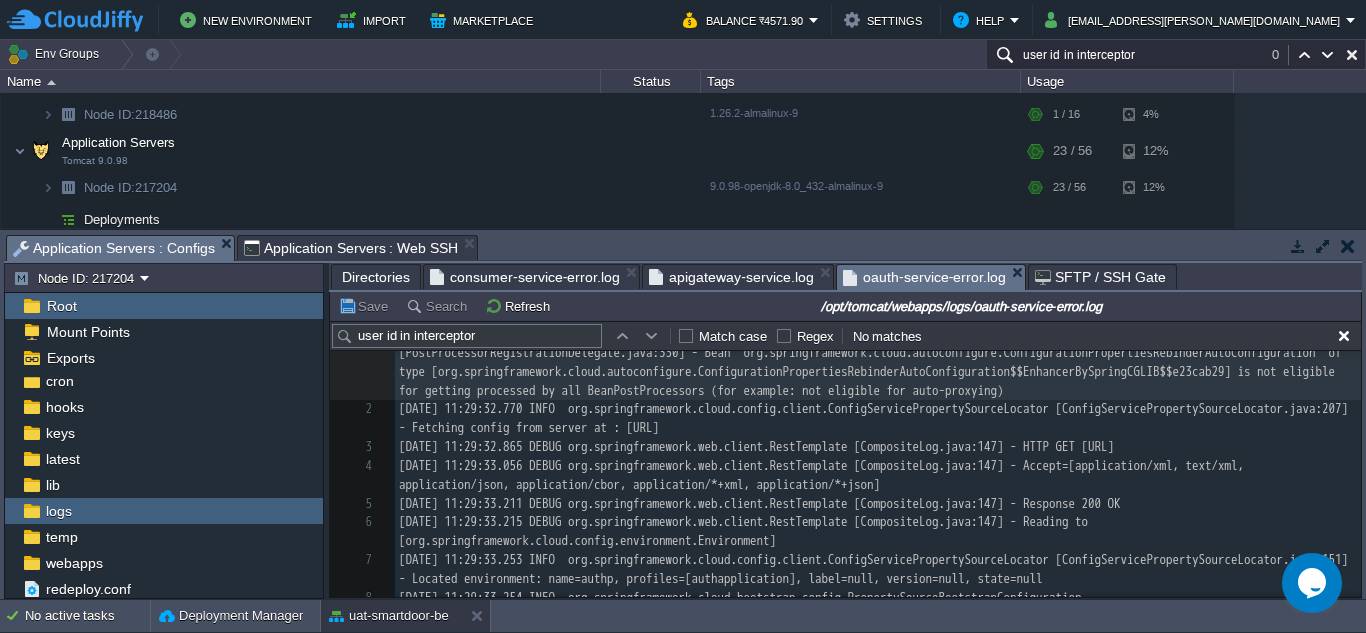 click on "Match case" at bounding box center [733, 336] 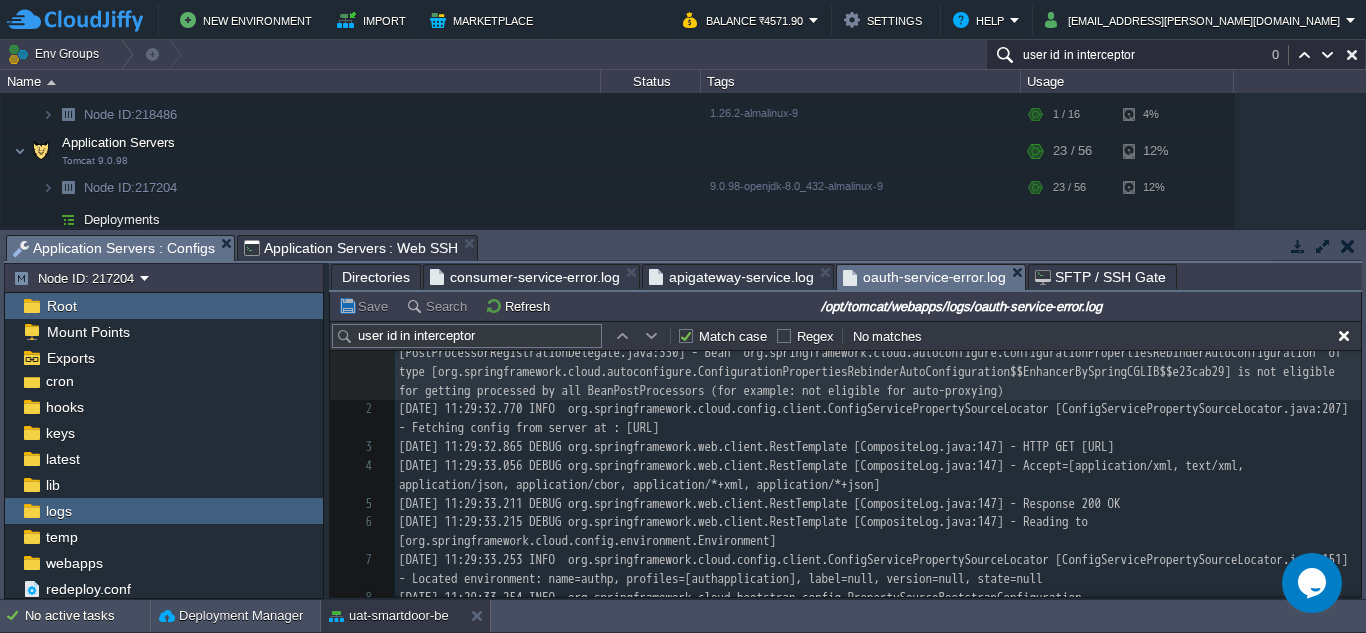 click on "Match case" at bounding box center (733, 336) 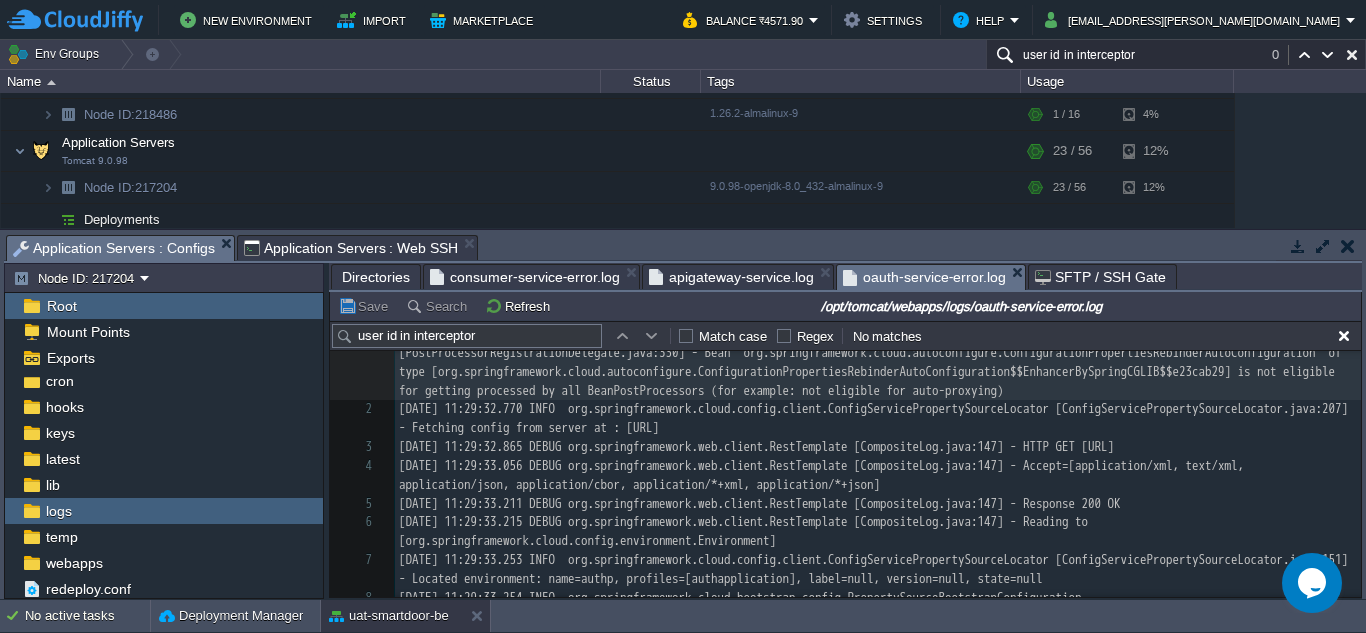 click at bounding box center [652, 336] 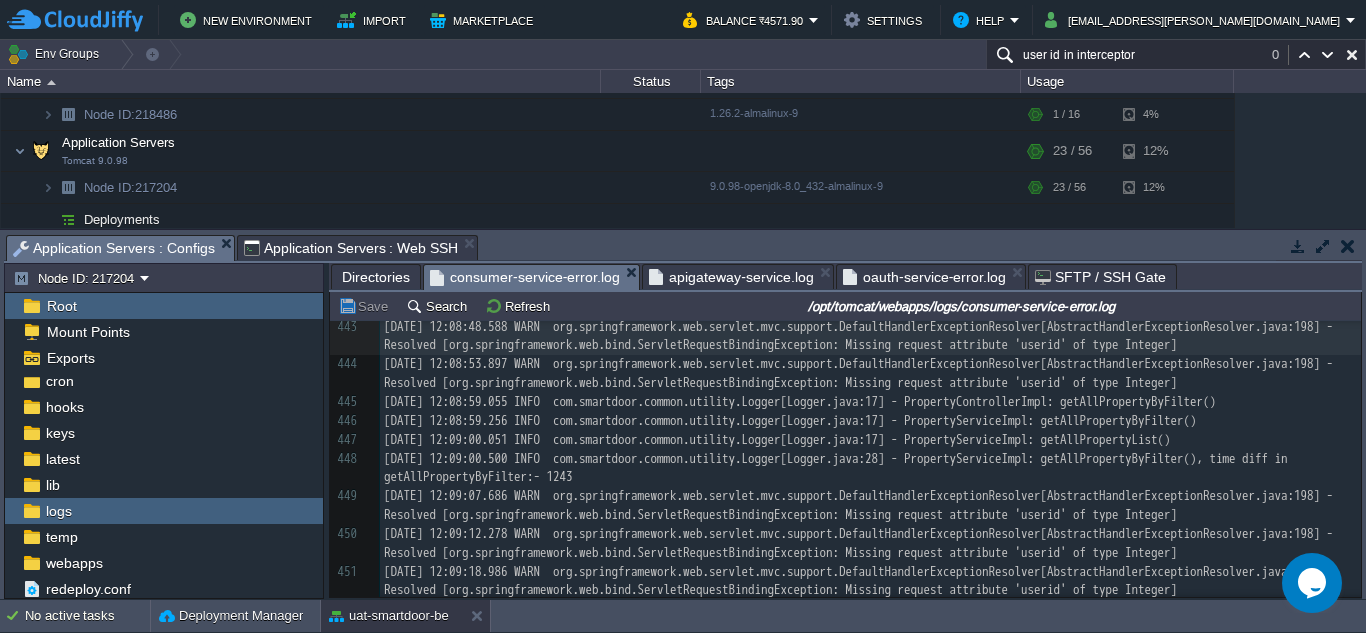 scroll, scrollTop: 10750, scrollLeft: 0, axis: vertical 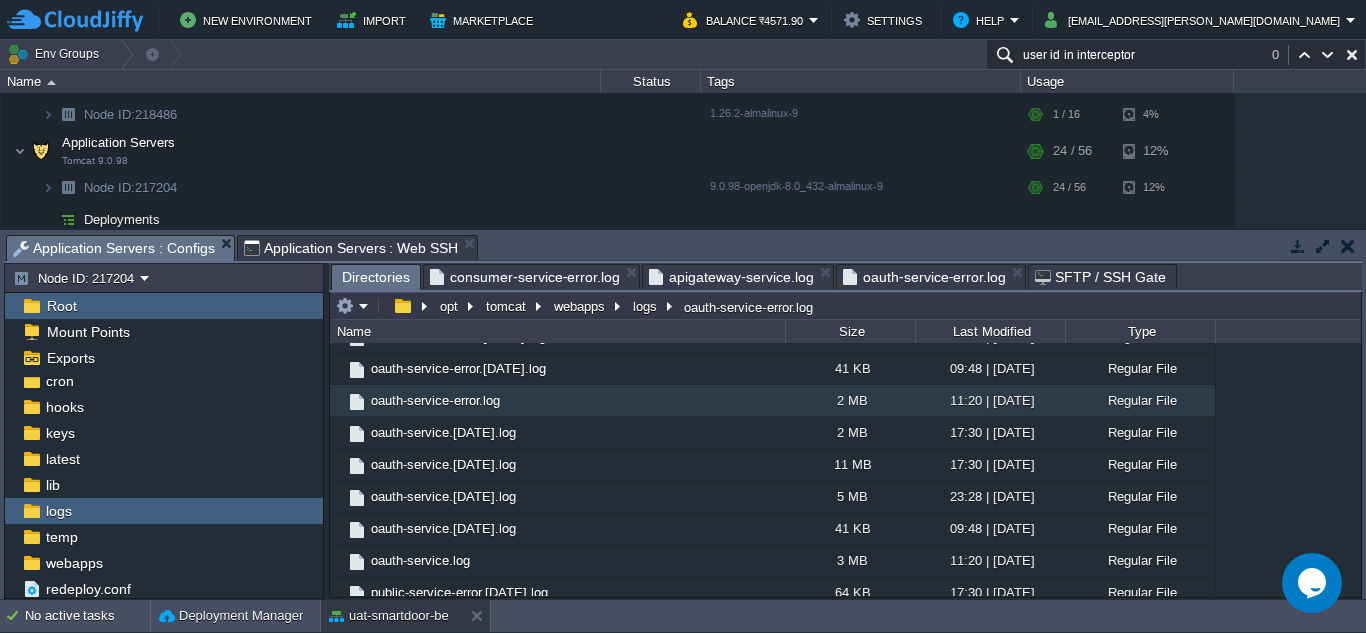 click on "Directories" at bounding box center [376, 277] 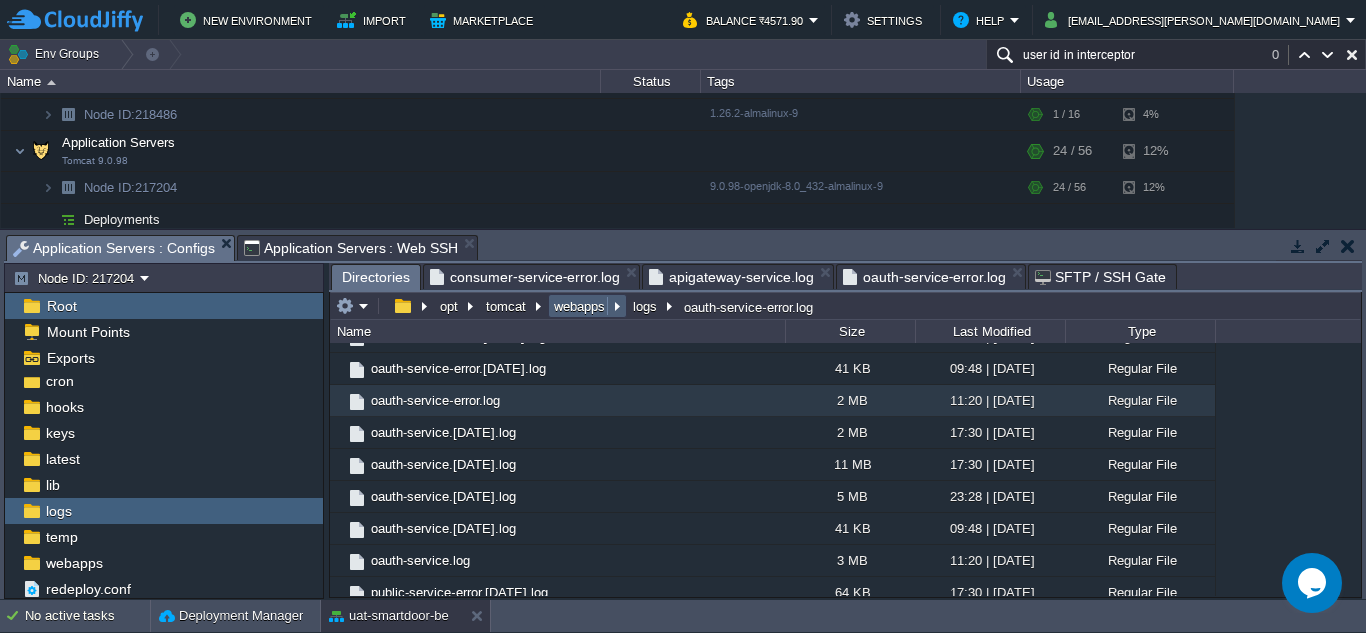 click on "webapps" at bounding box center (580, 306) 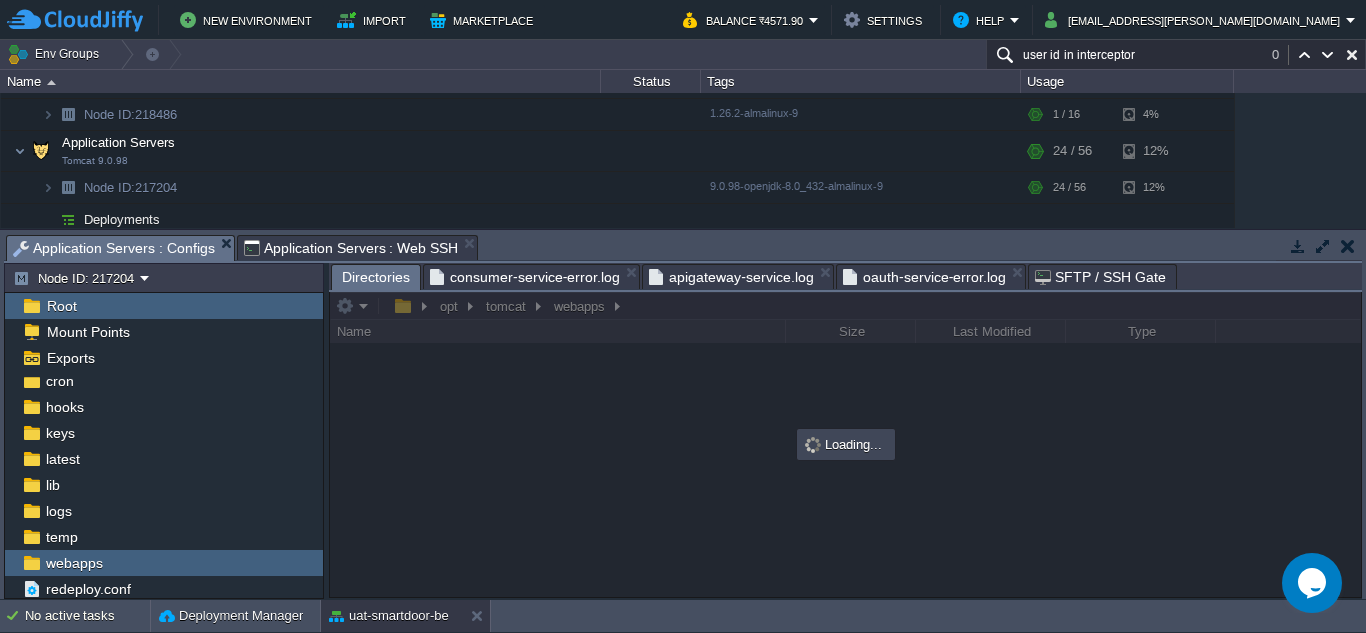 scroll, scrollTop: 0, scrollLeft: 0, axis: both 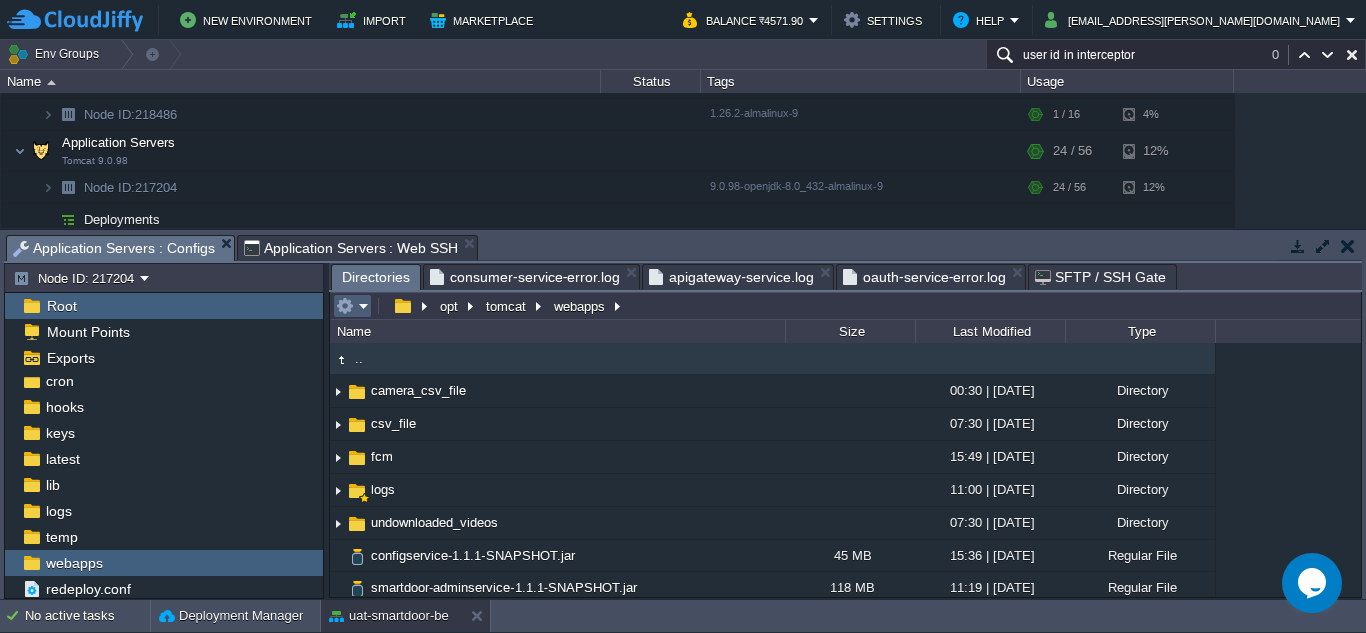 click at bounding box center [352, 306] 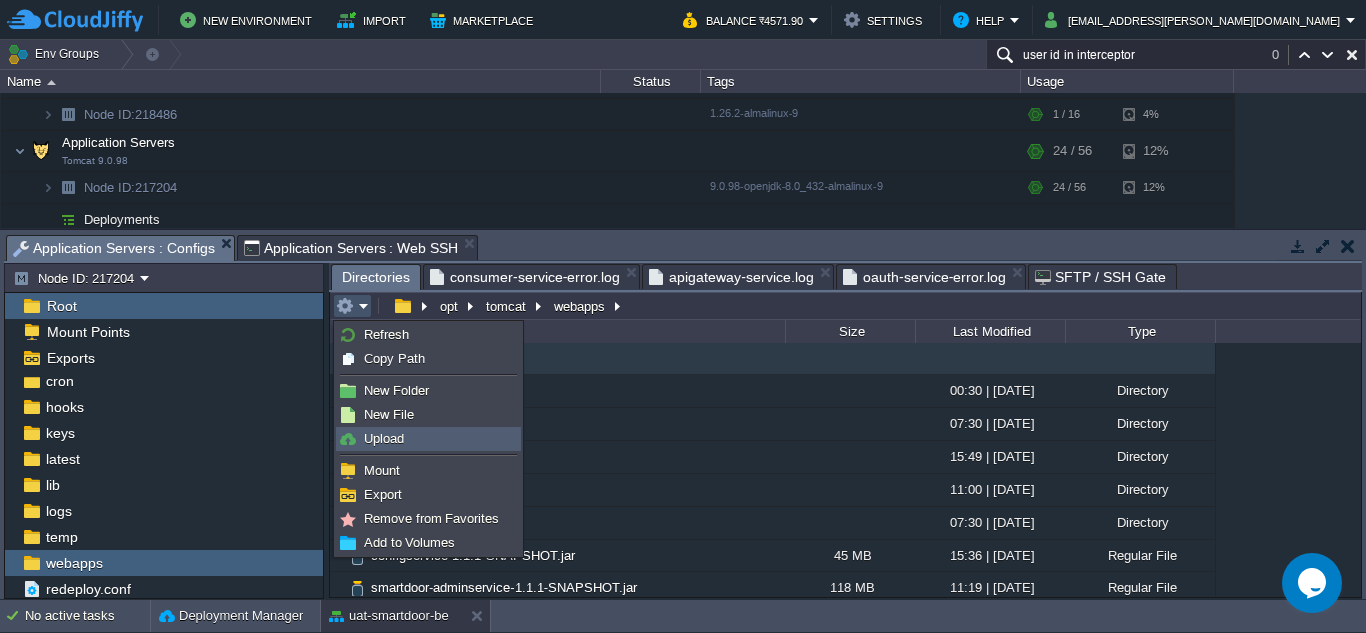 click on "Upload" at bounding box center (384, 438) 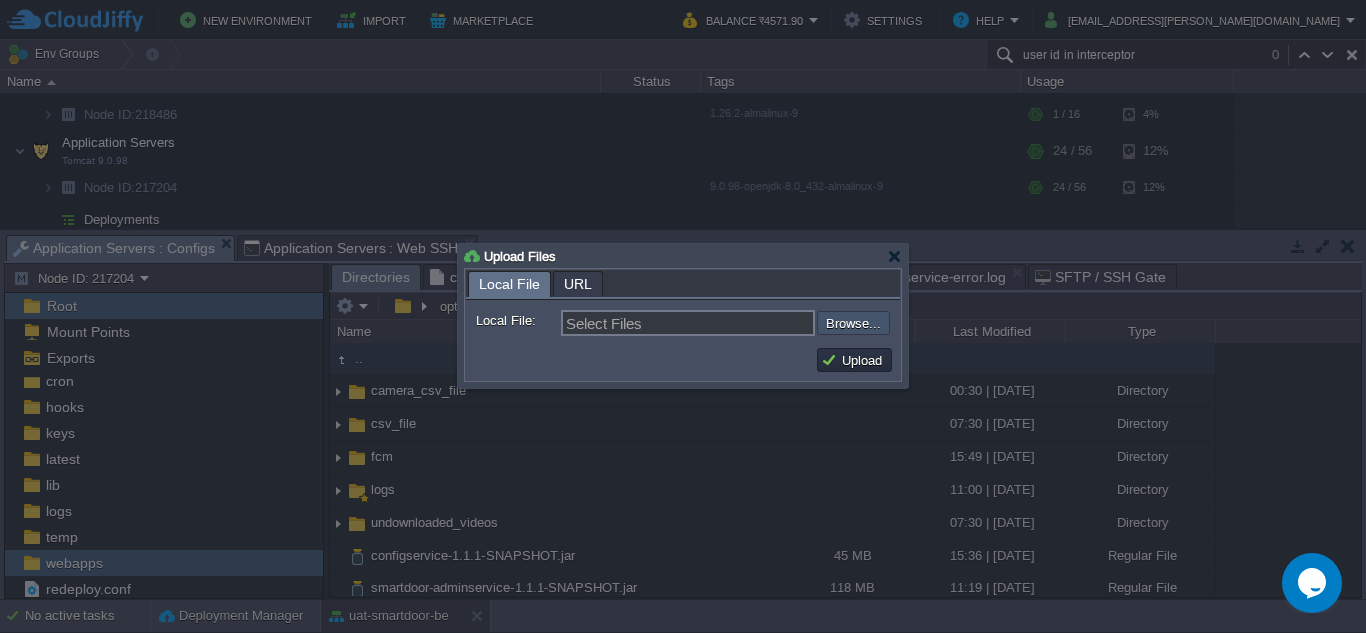click at bounding box center [763, 323] 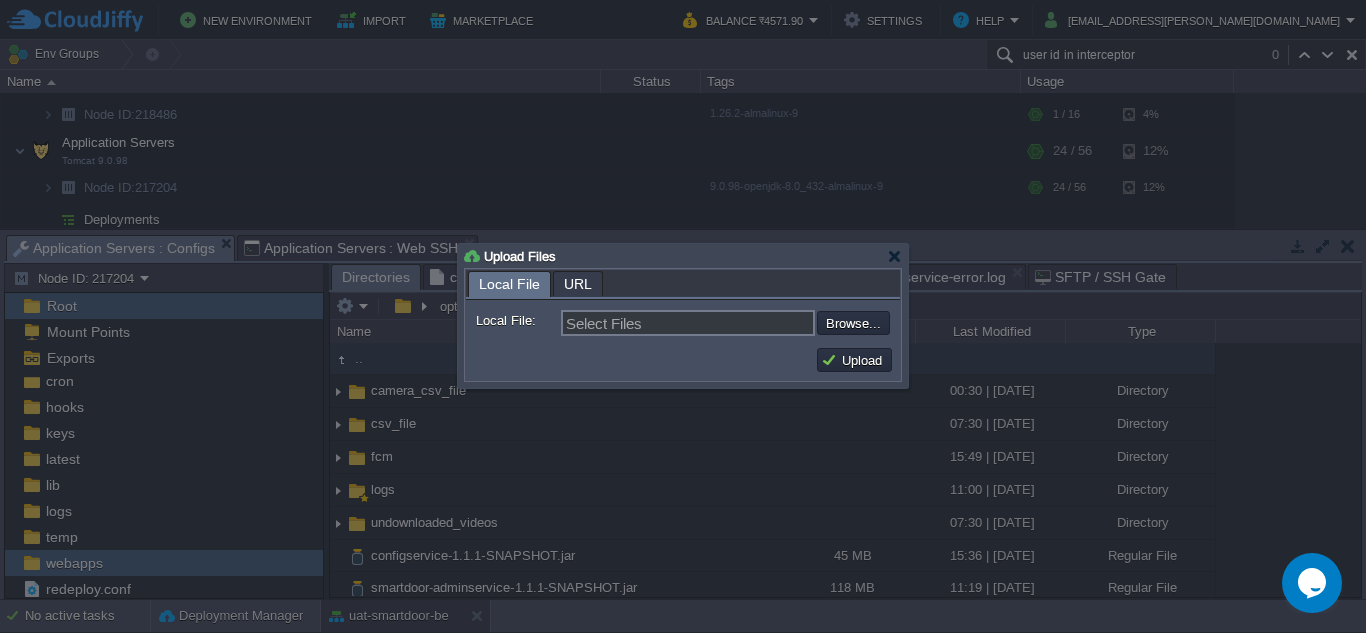 click on "Upload Files" at bounding box center [686, 256] 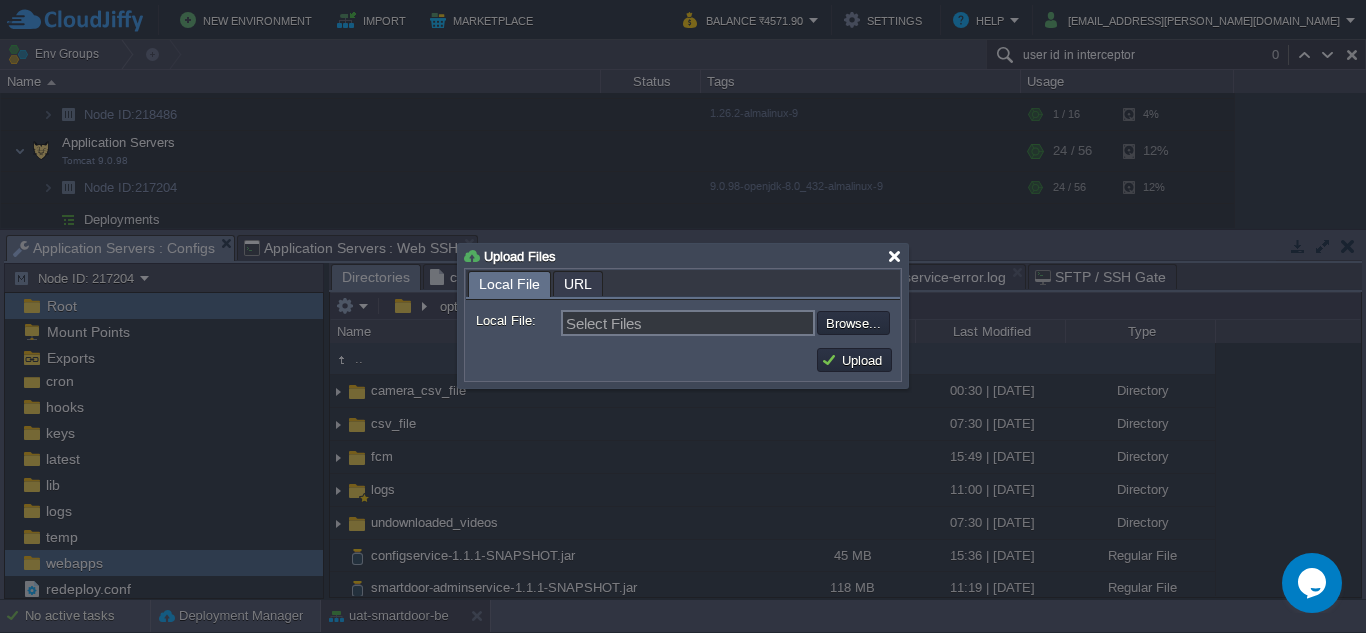 click at bounding box center (894, 256) 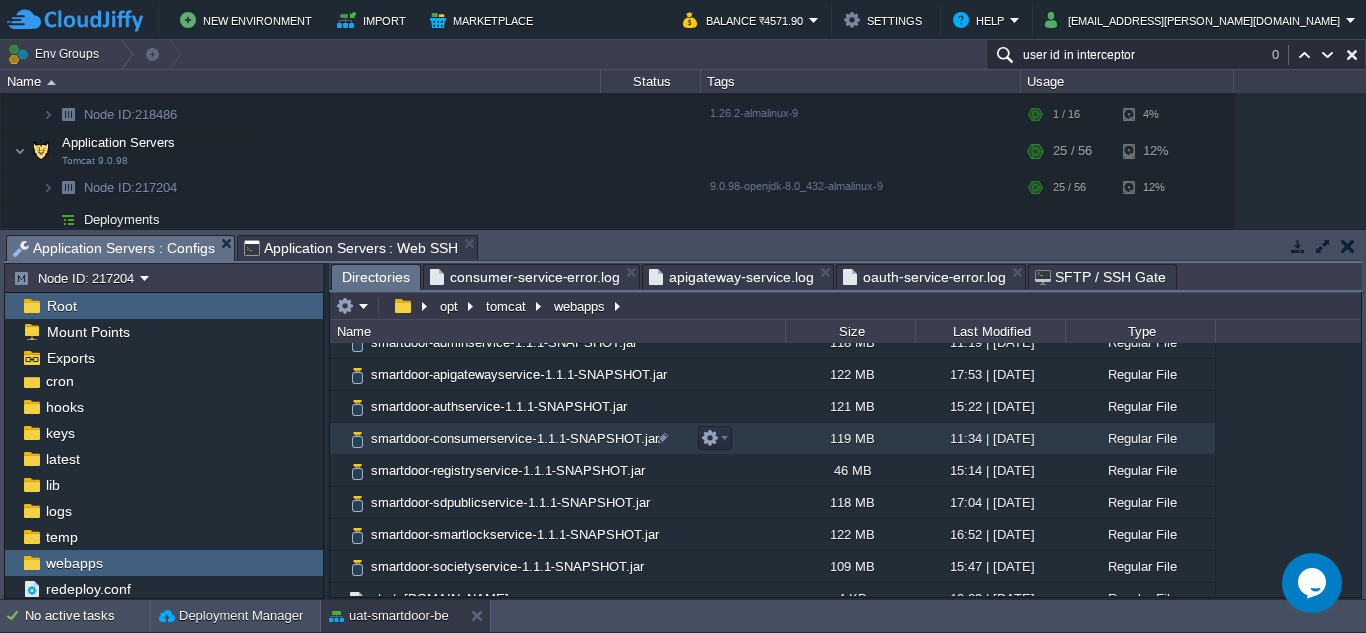 scroll, scrollTop: 296, scrollLeft: 0, axis: vertical 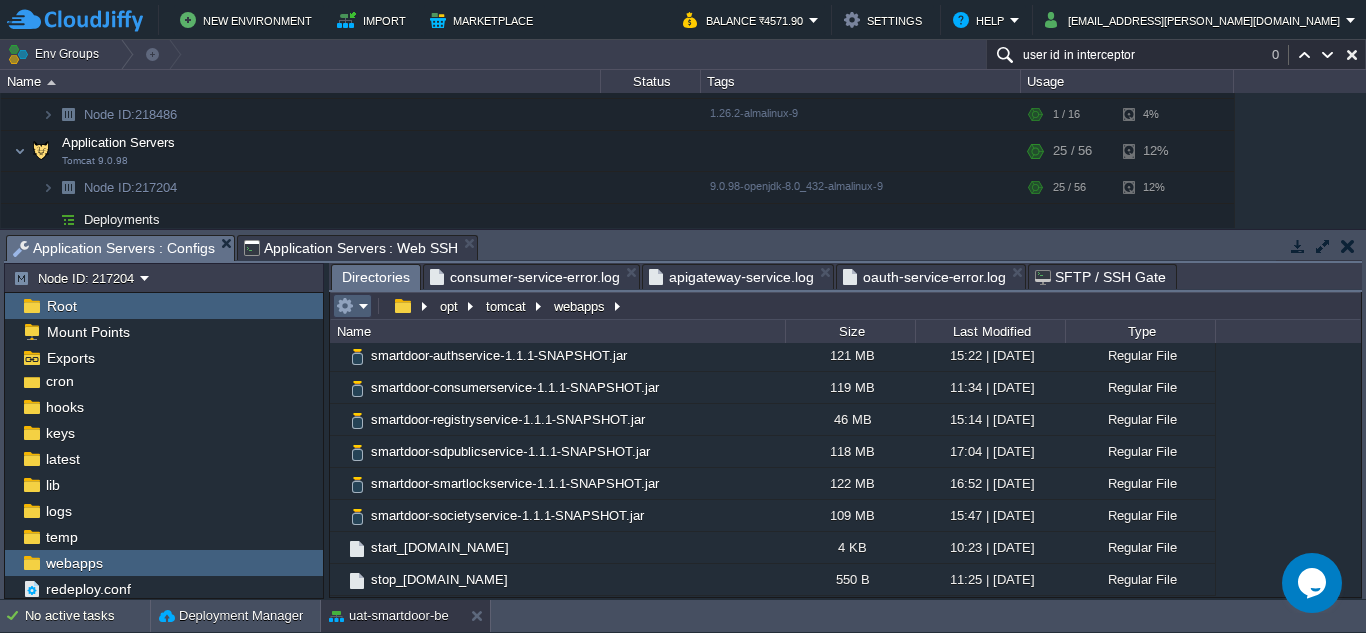 click at bounding box center (352, 306) 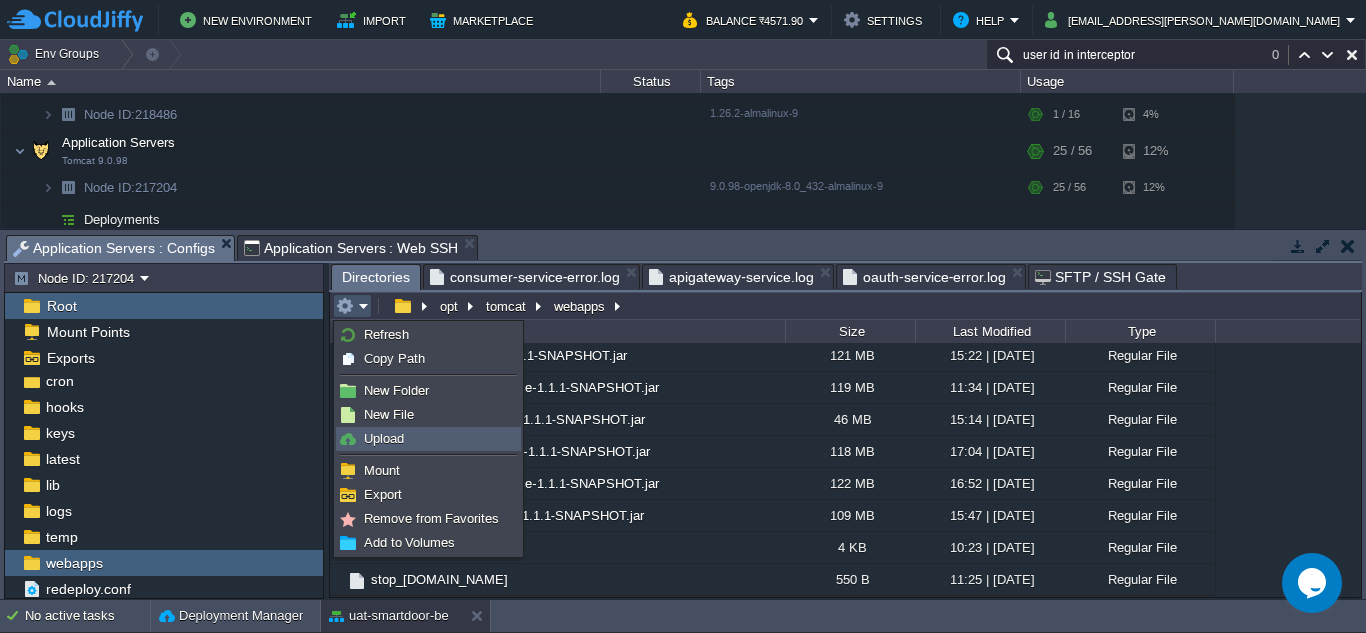 click on "Upload" at bounding box center [428, 439] 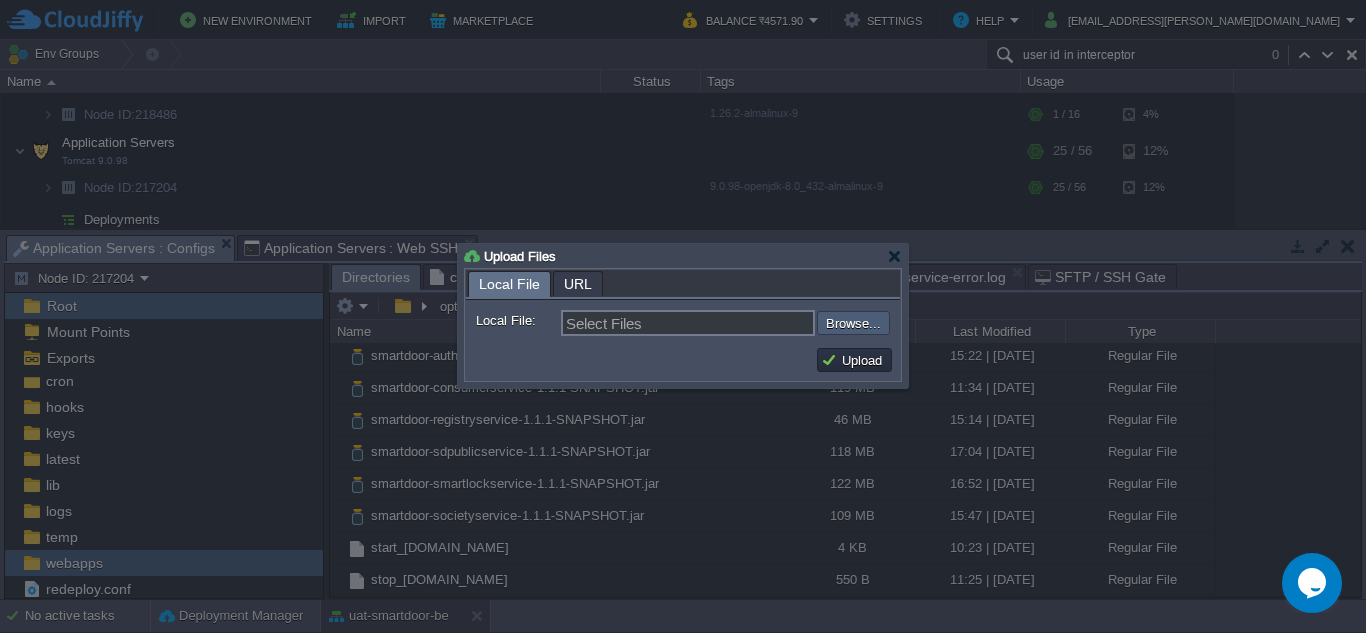 click at bounding box center [763, 323] 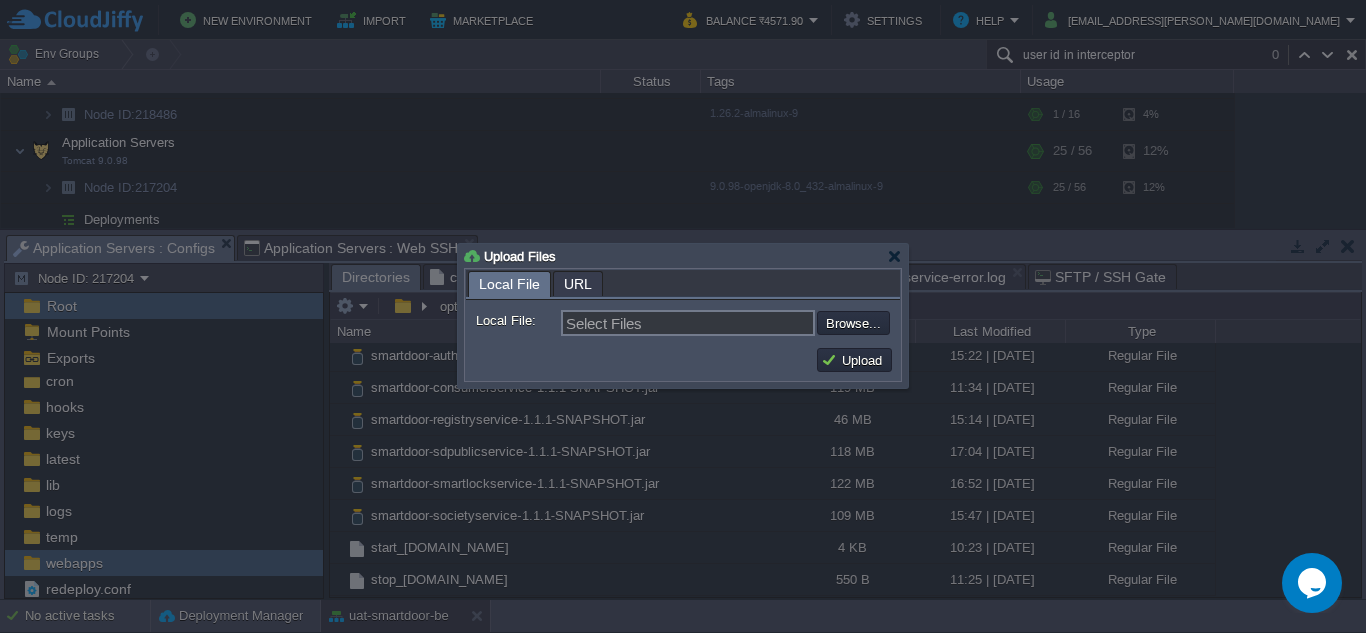 type on "C:\fakepath\smartdoor-authservice-1.0.1-SNAPSHOT.jar" 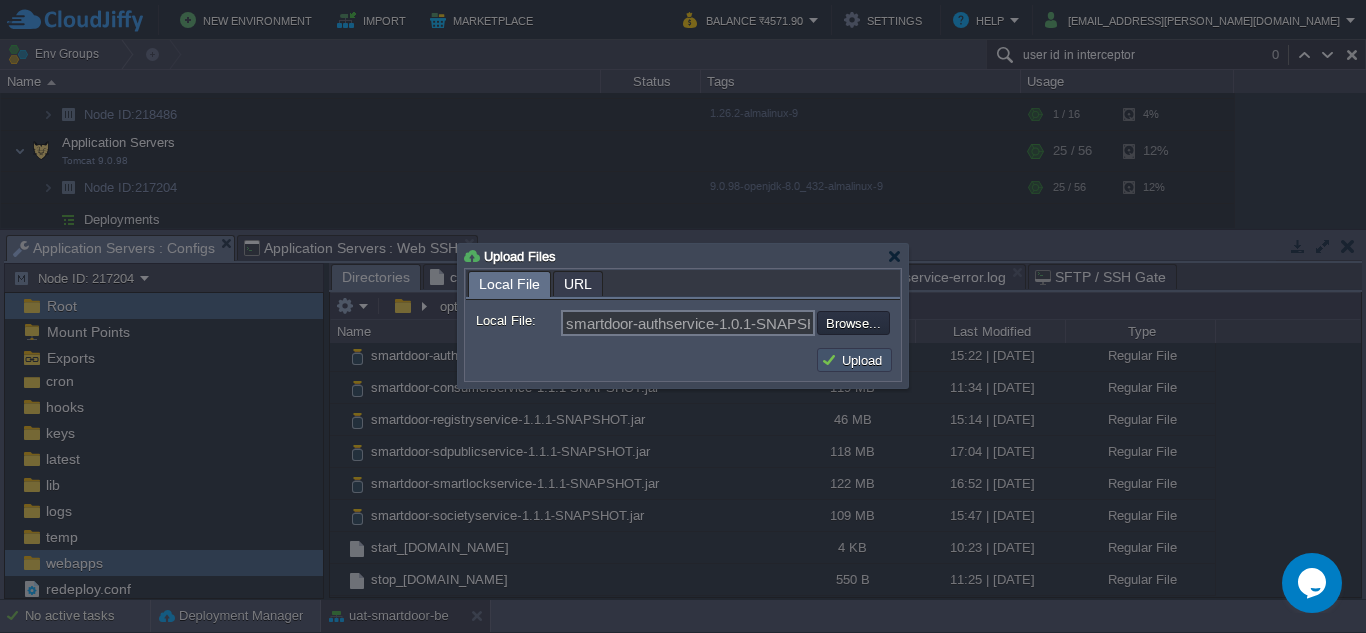 click on "Upload" at bounding box center (854, 360) 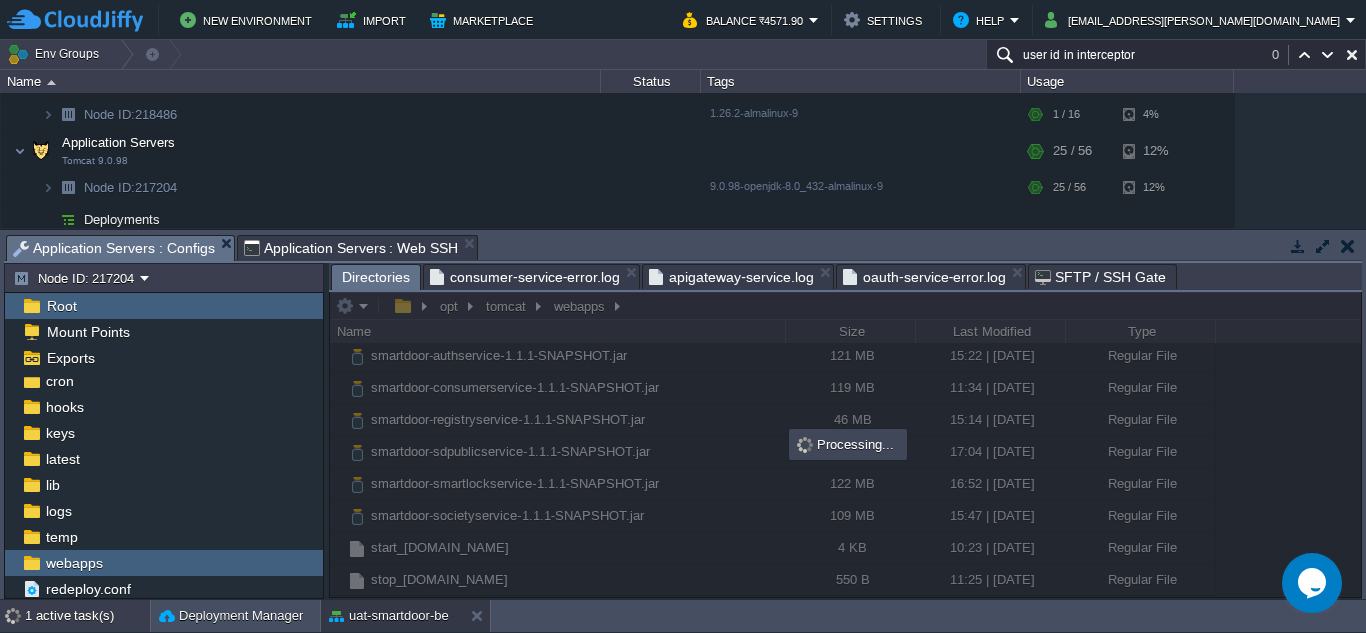 click on "1 active task(s)" at bounding box center [87, 616] 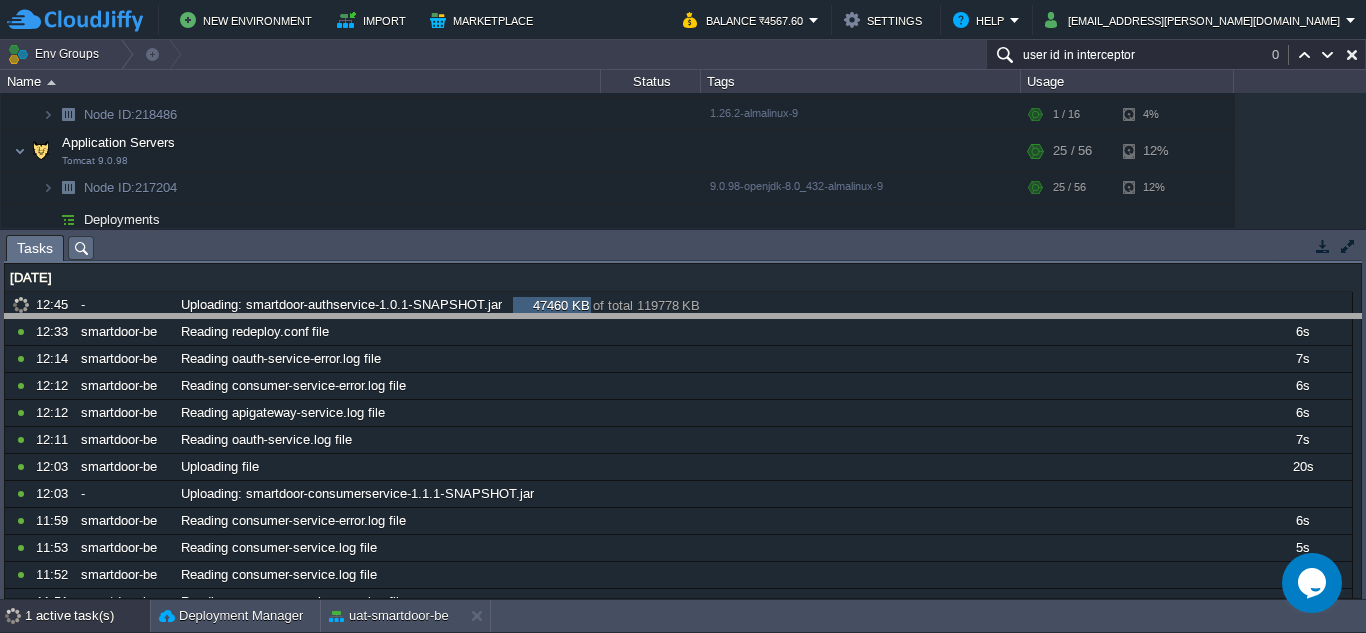 drag, startPoint x: 813, startPoint y: 249, endPoint x: 817, endPoint y: 326, distance: 77.10383 